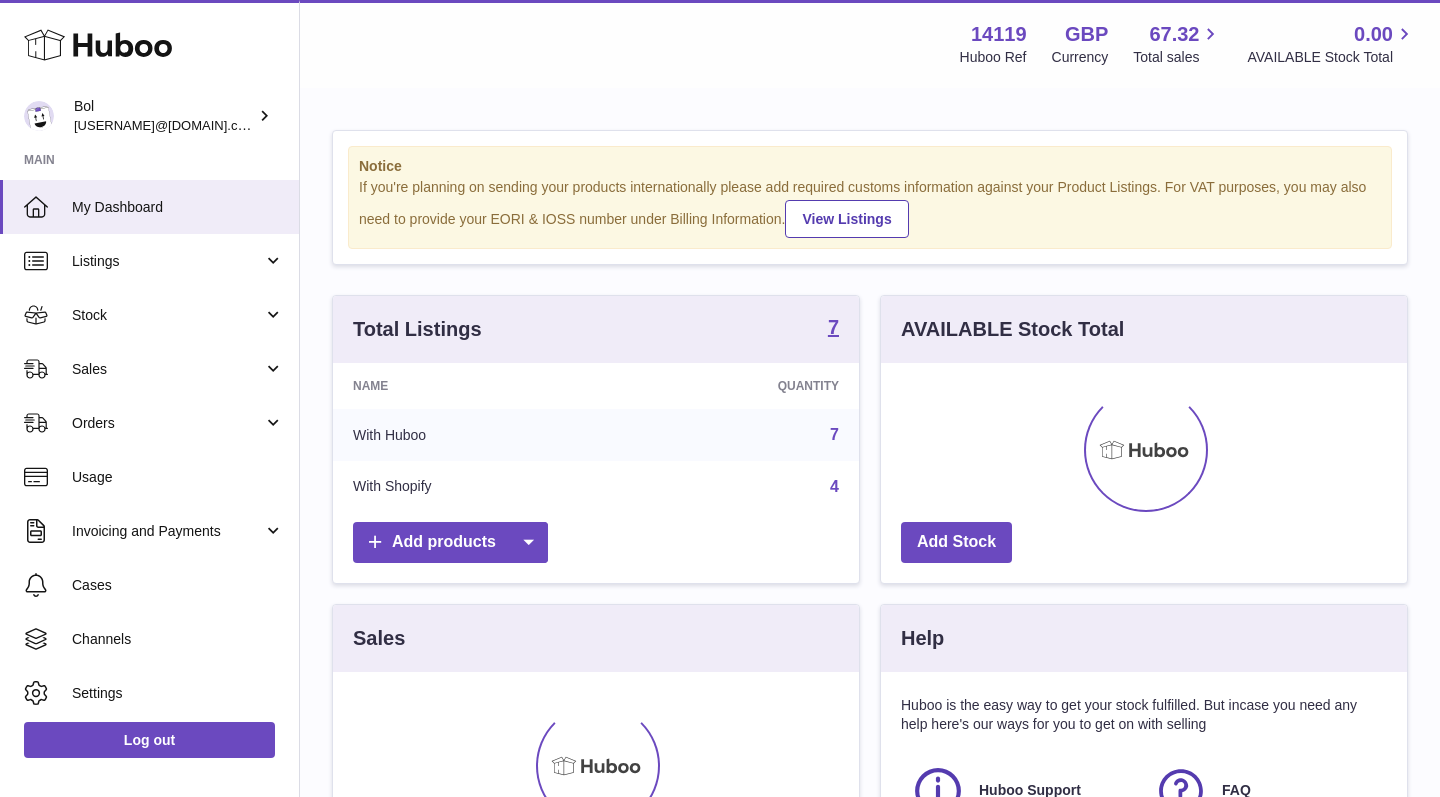 scroll, scrollTop: 0, scrollLeft: 0, axis: both 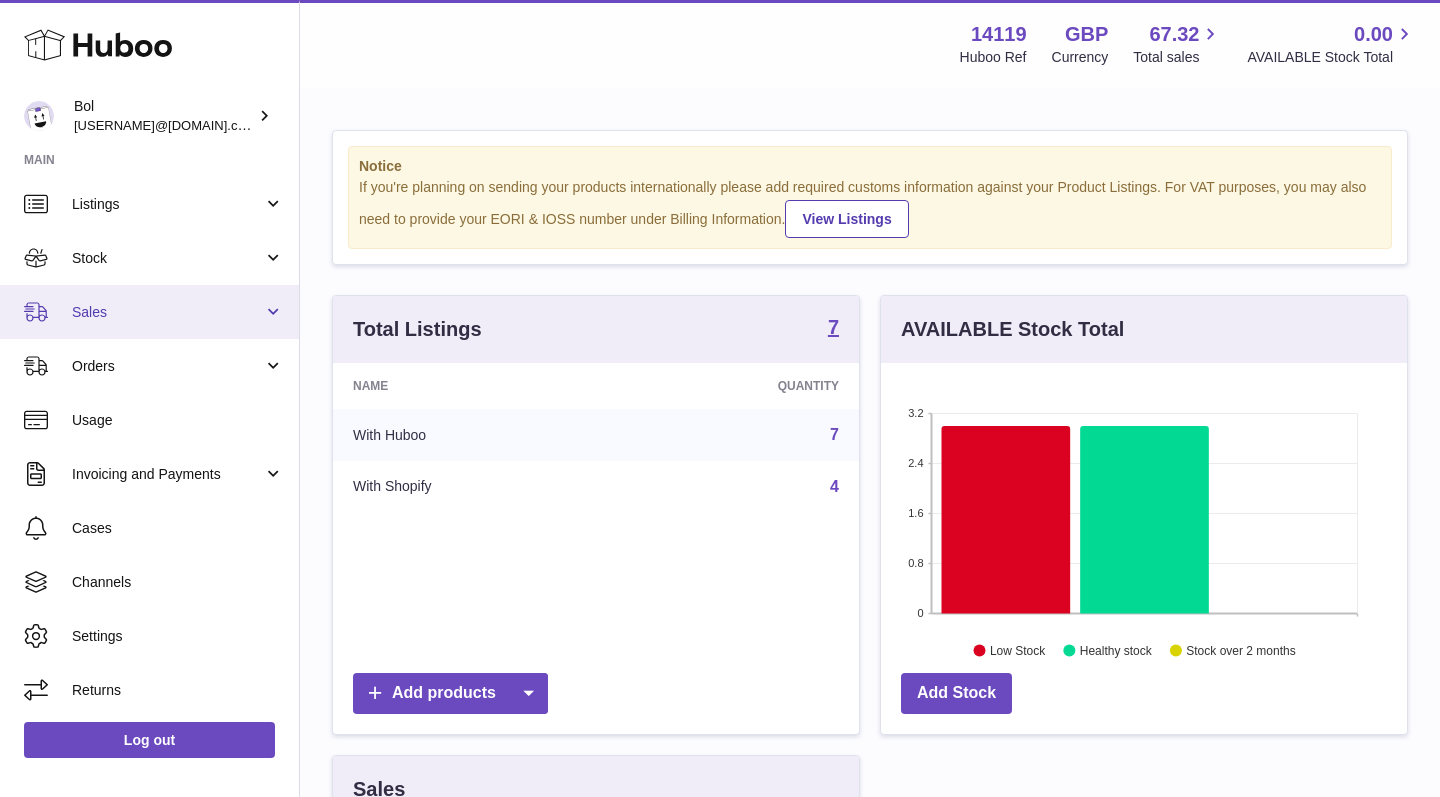 click on "Sales" at bounding box center (149, 312) 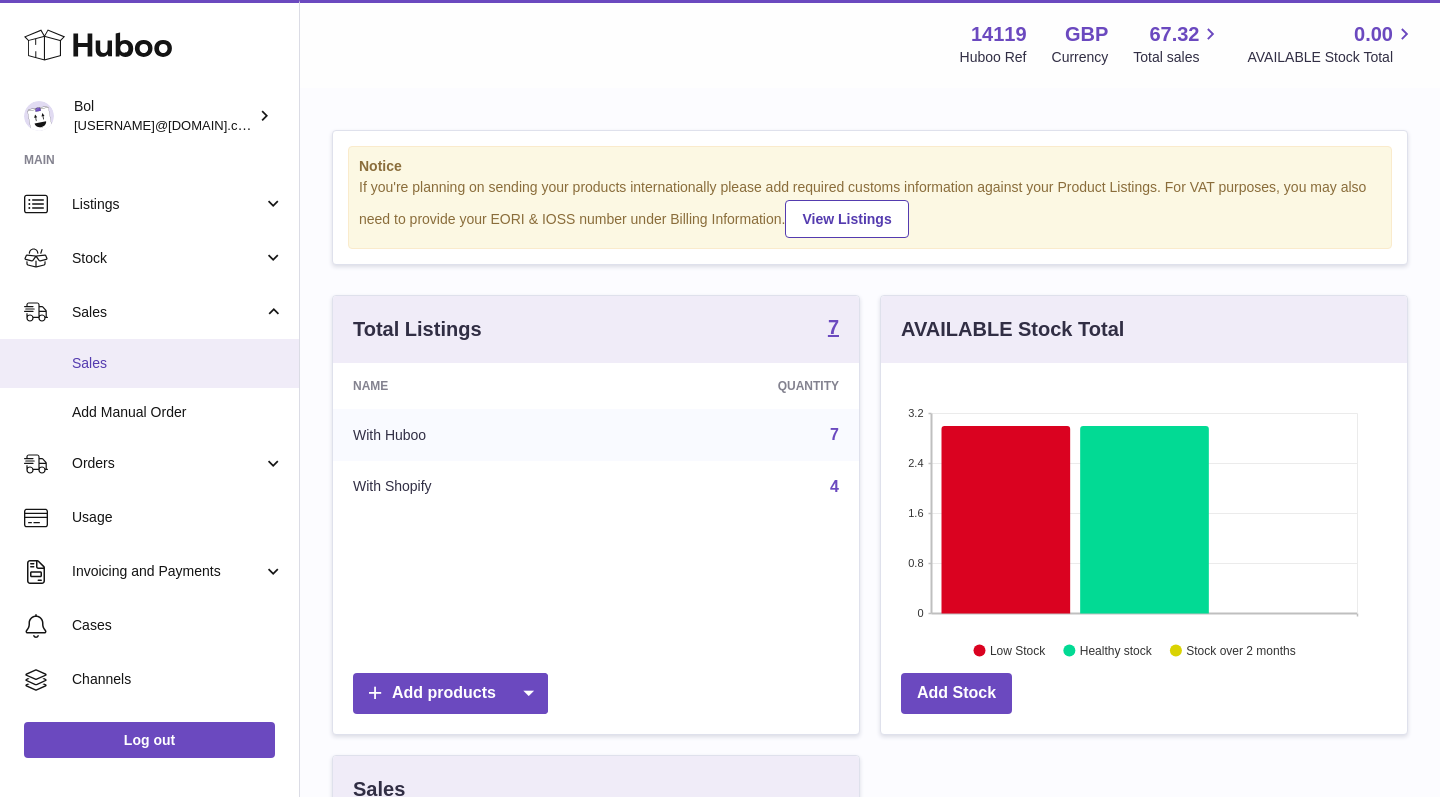 click on "Sales" at bounding box center (149, 363) 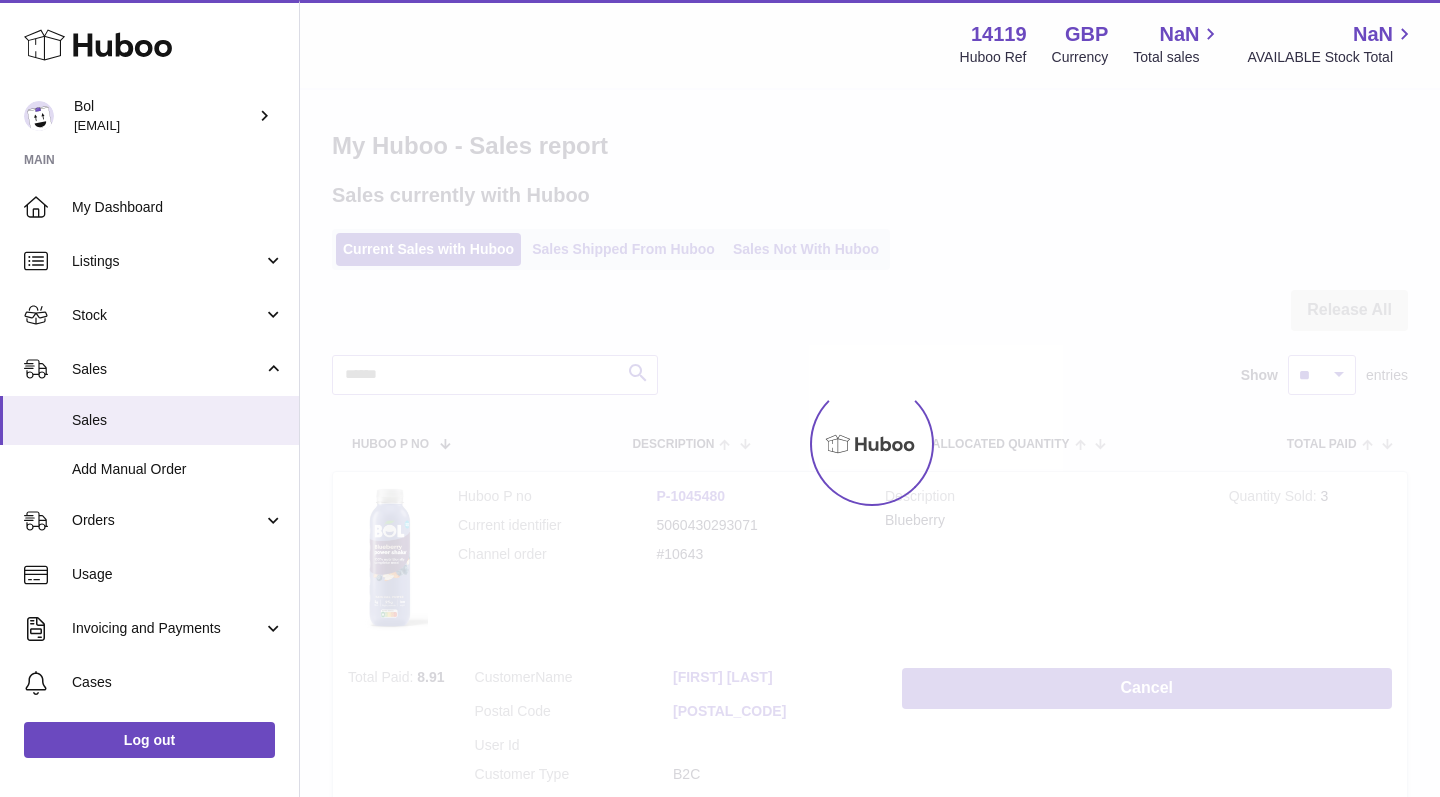 scroll, scrollTop: 0, scrollLeft: 0, axis: both 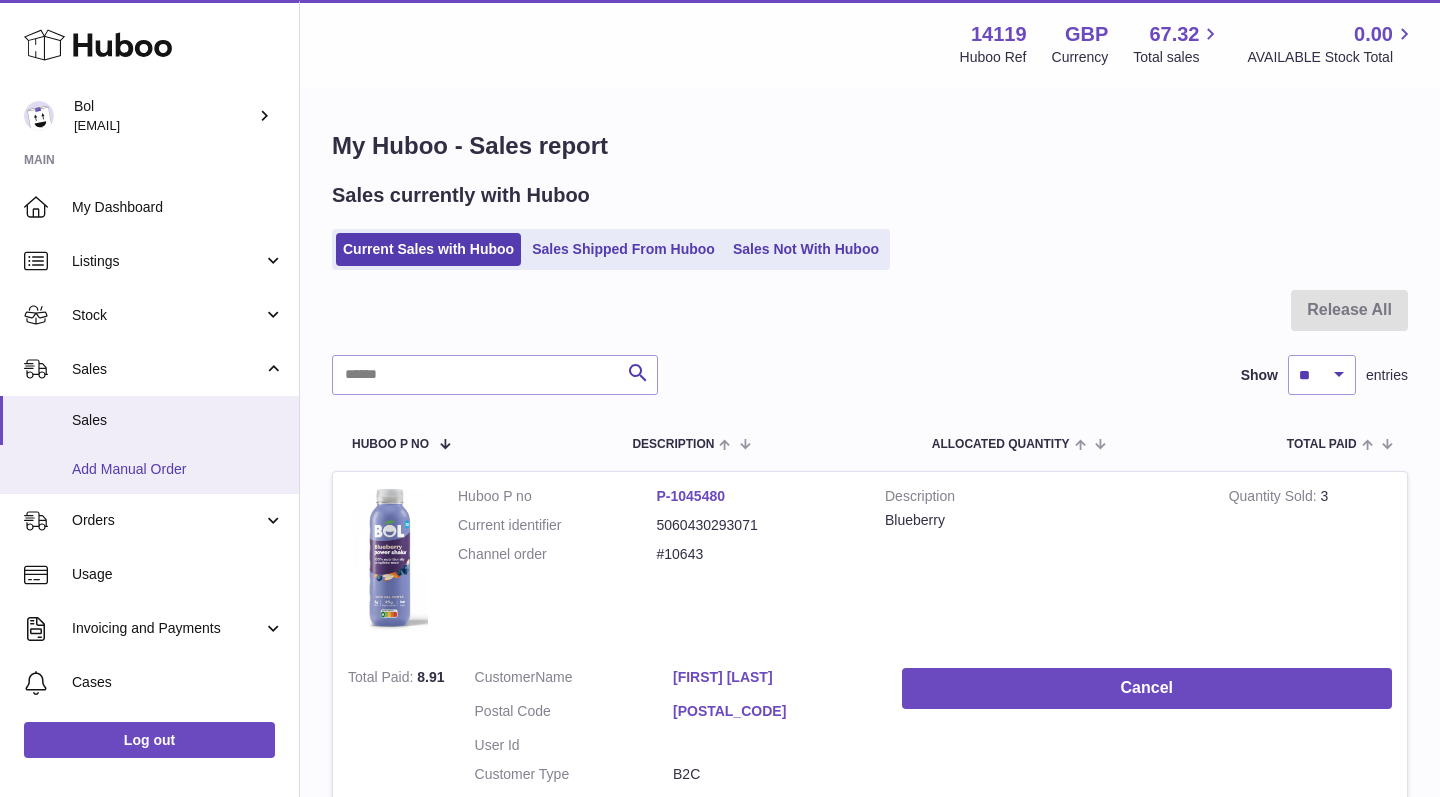 click on "Add Manual Order" at bounding box center (178, 469) 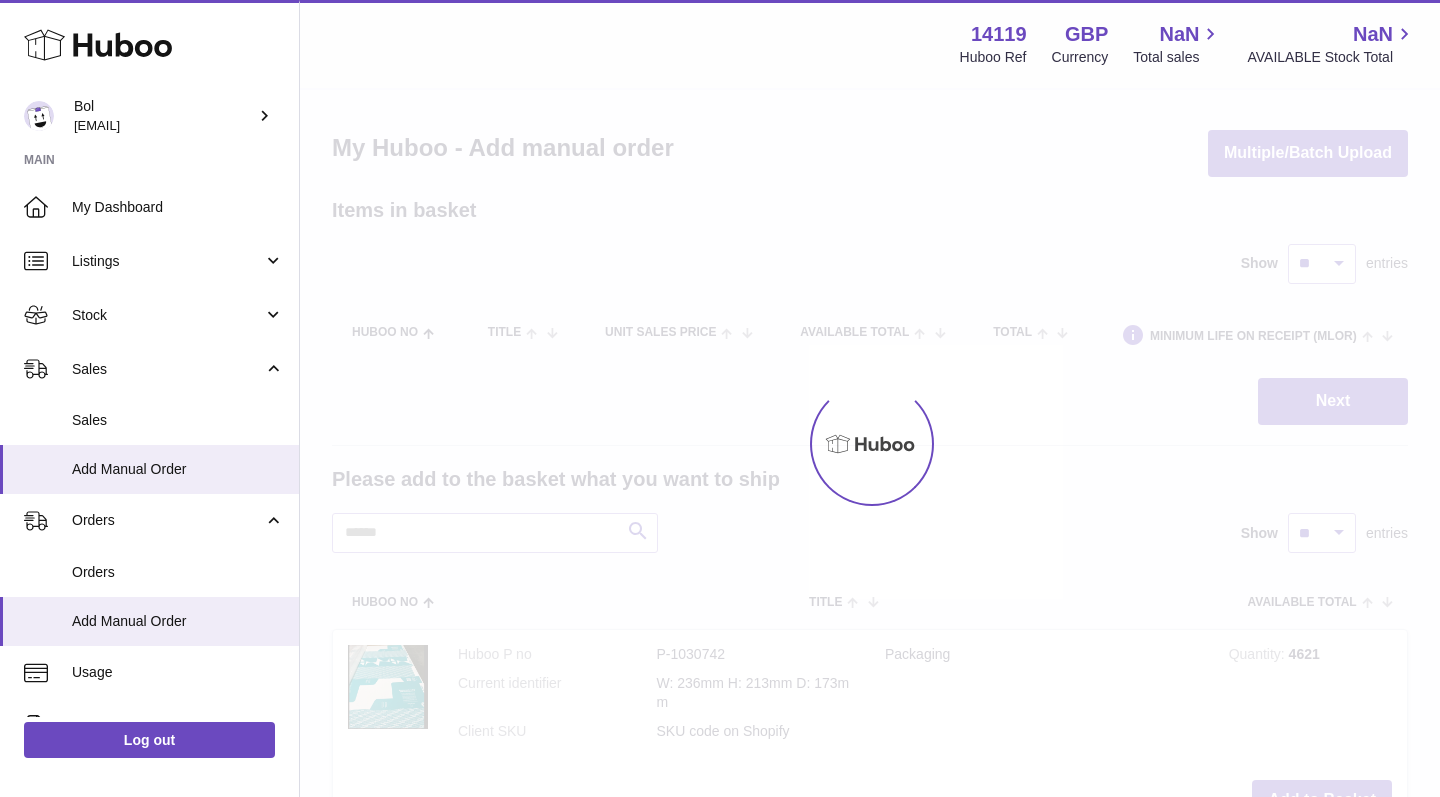 scroll, scrollTop: 0, scrollLeft: 0, axis: both 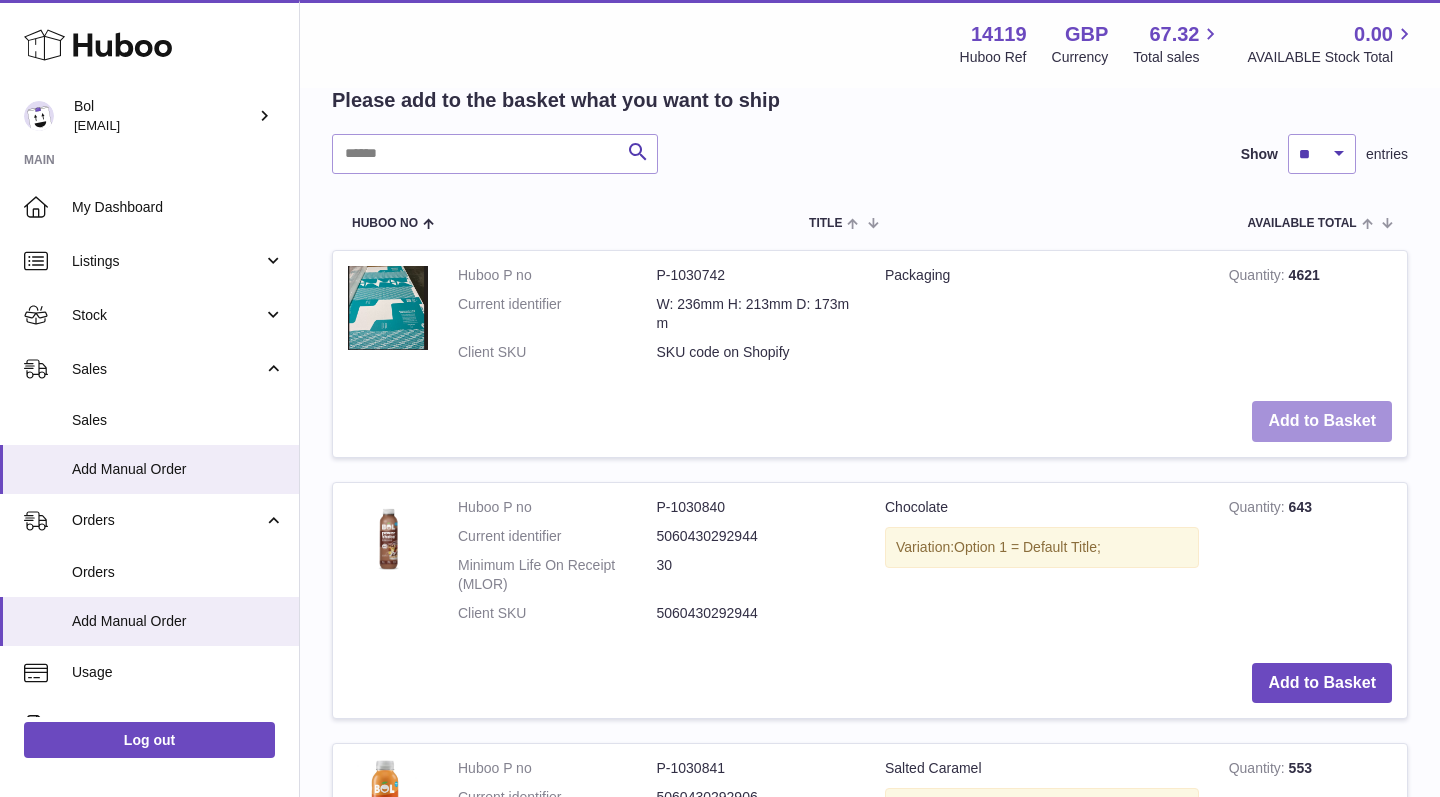click on "Add to Basket" at bounding box center [1322, 421] 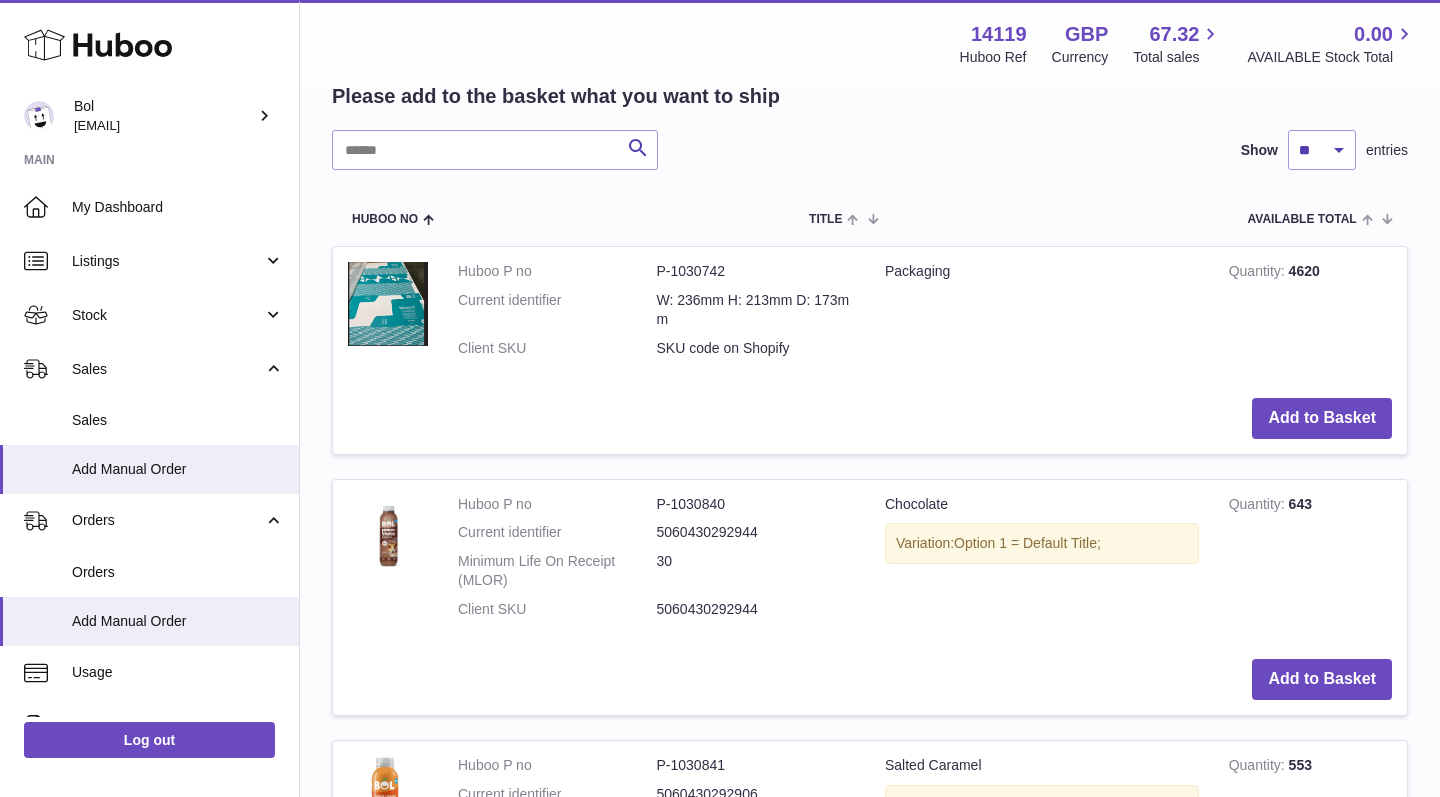 scroll, scrollTop: 670, scrollLeft: 0, axis: vertical 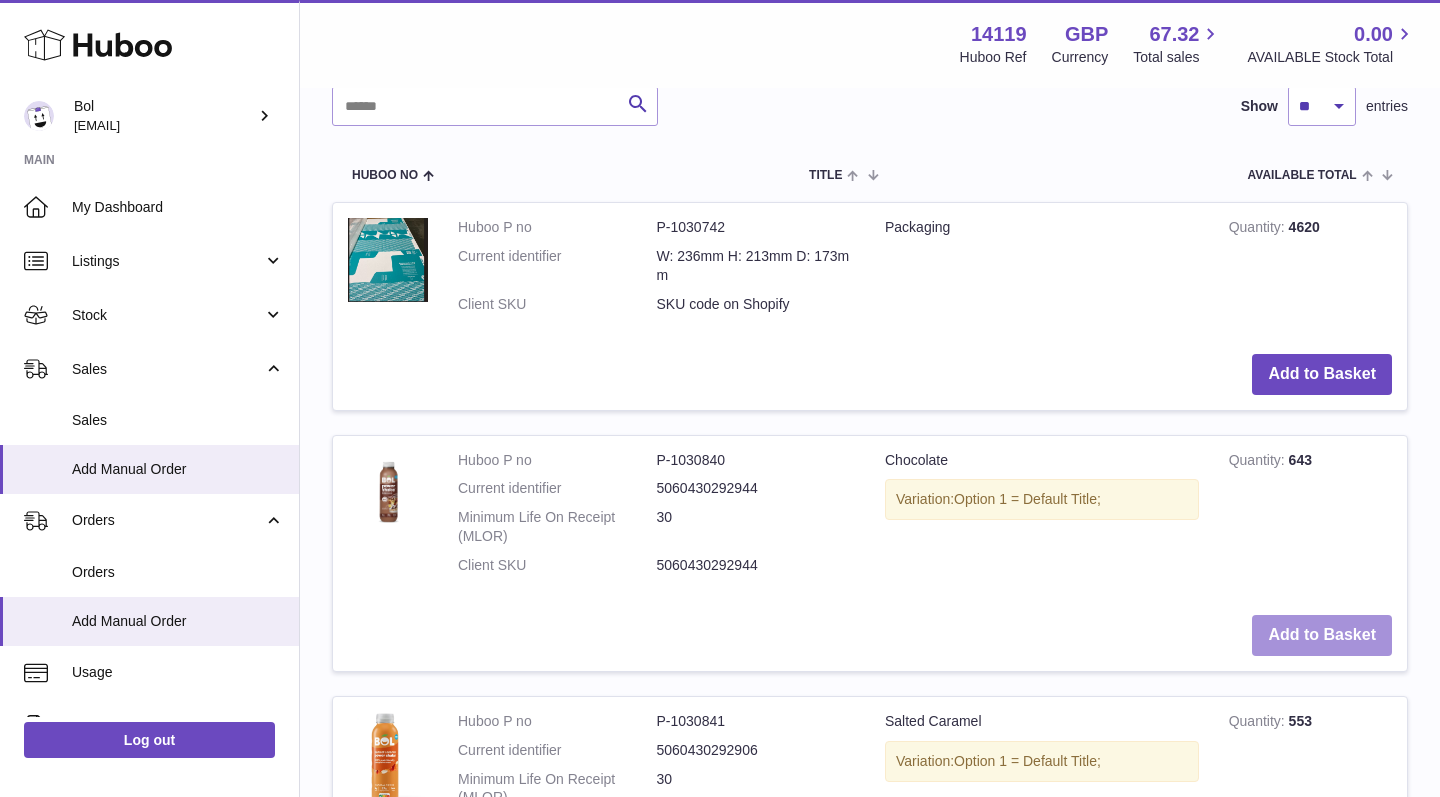 click on "Add to Basket" at bounding box center (1322, 635) 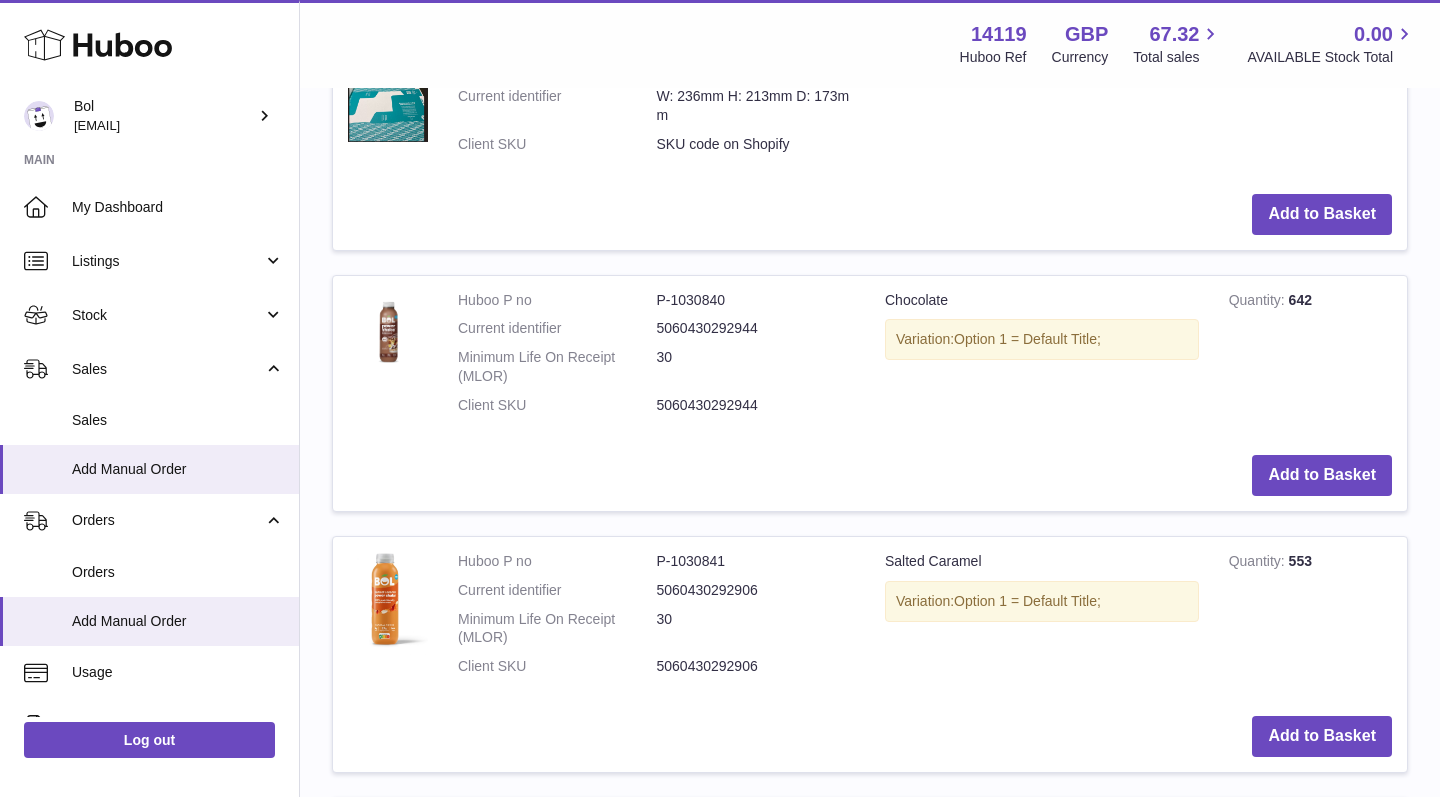 scroll, scrollTop: 1380, scrollLeft: 0, axis: vertical 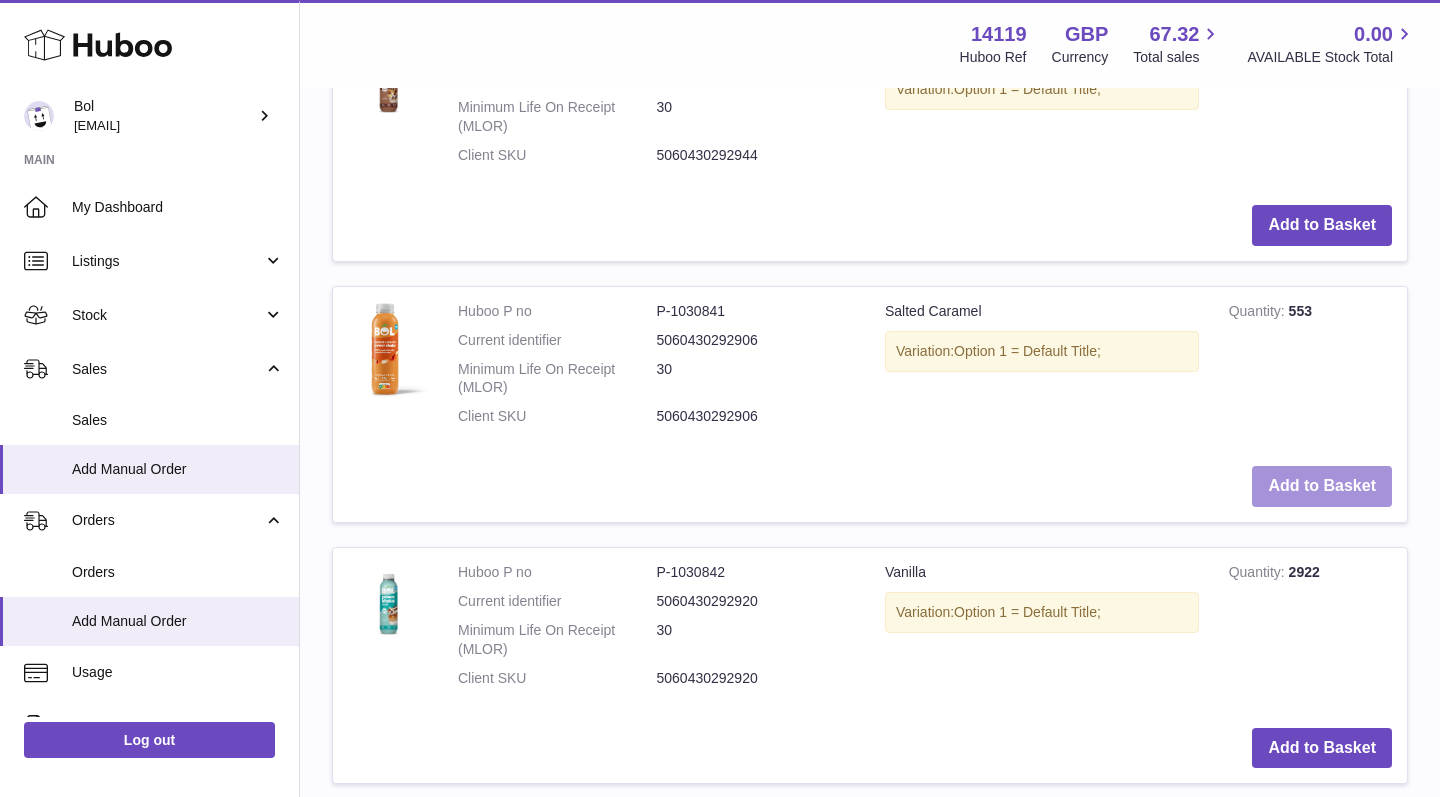 click on "Add to Basket" at bounding box center (1322, 486) 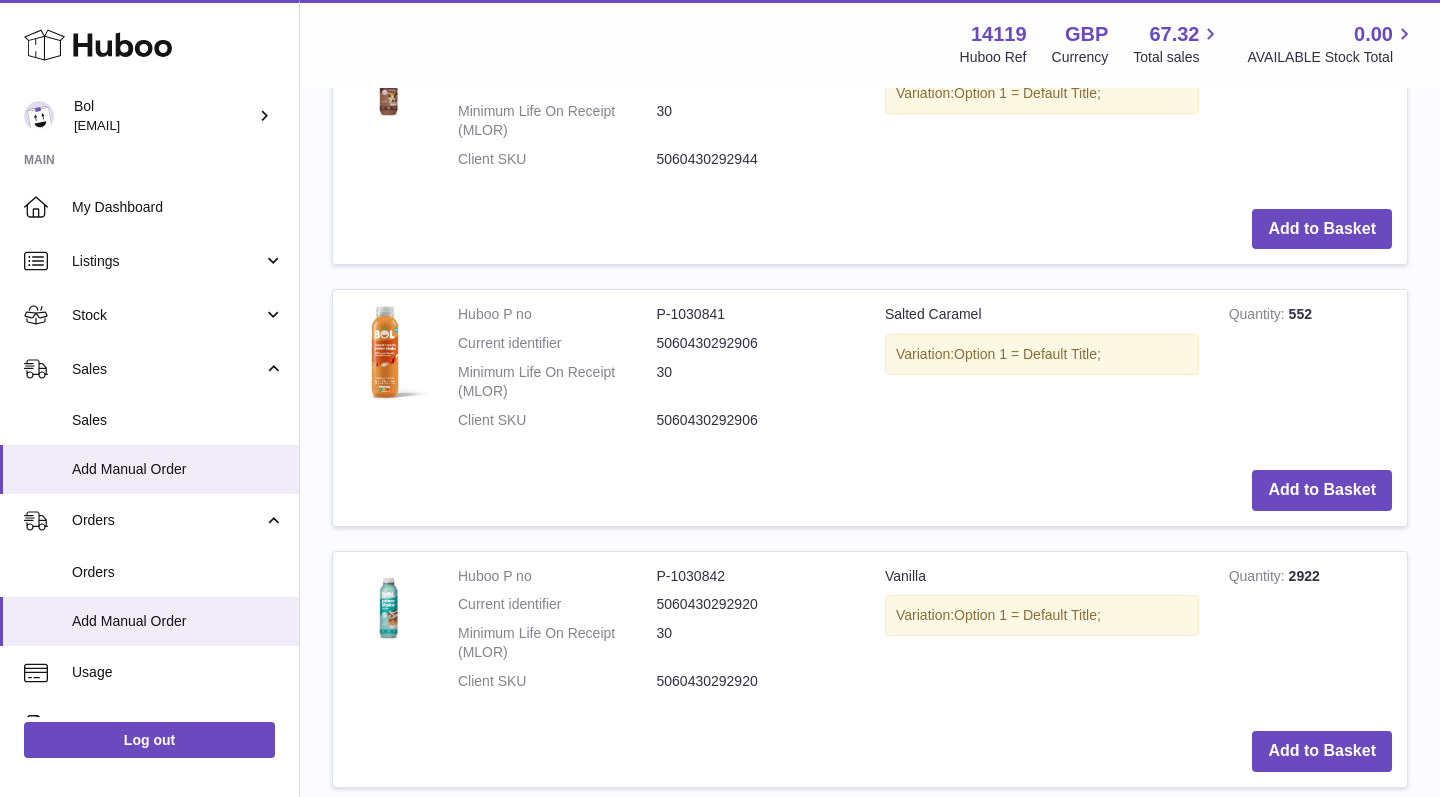 scroll, scrollTop: 1885, scrollLeft: 0, axis: vertical 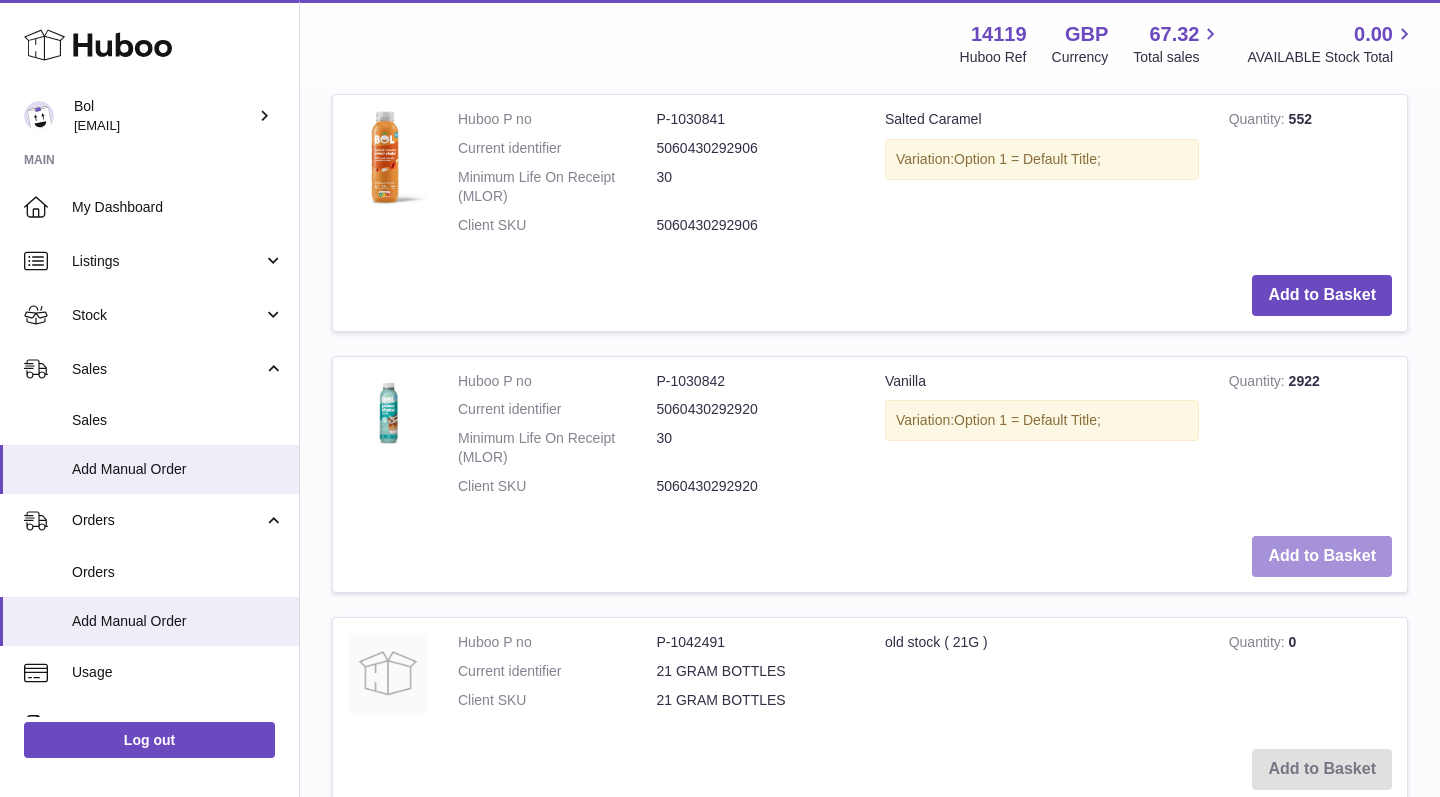 click on "Add to Basket" at bounding box center (1322, 556) 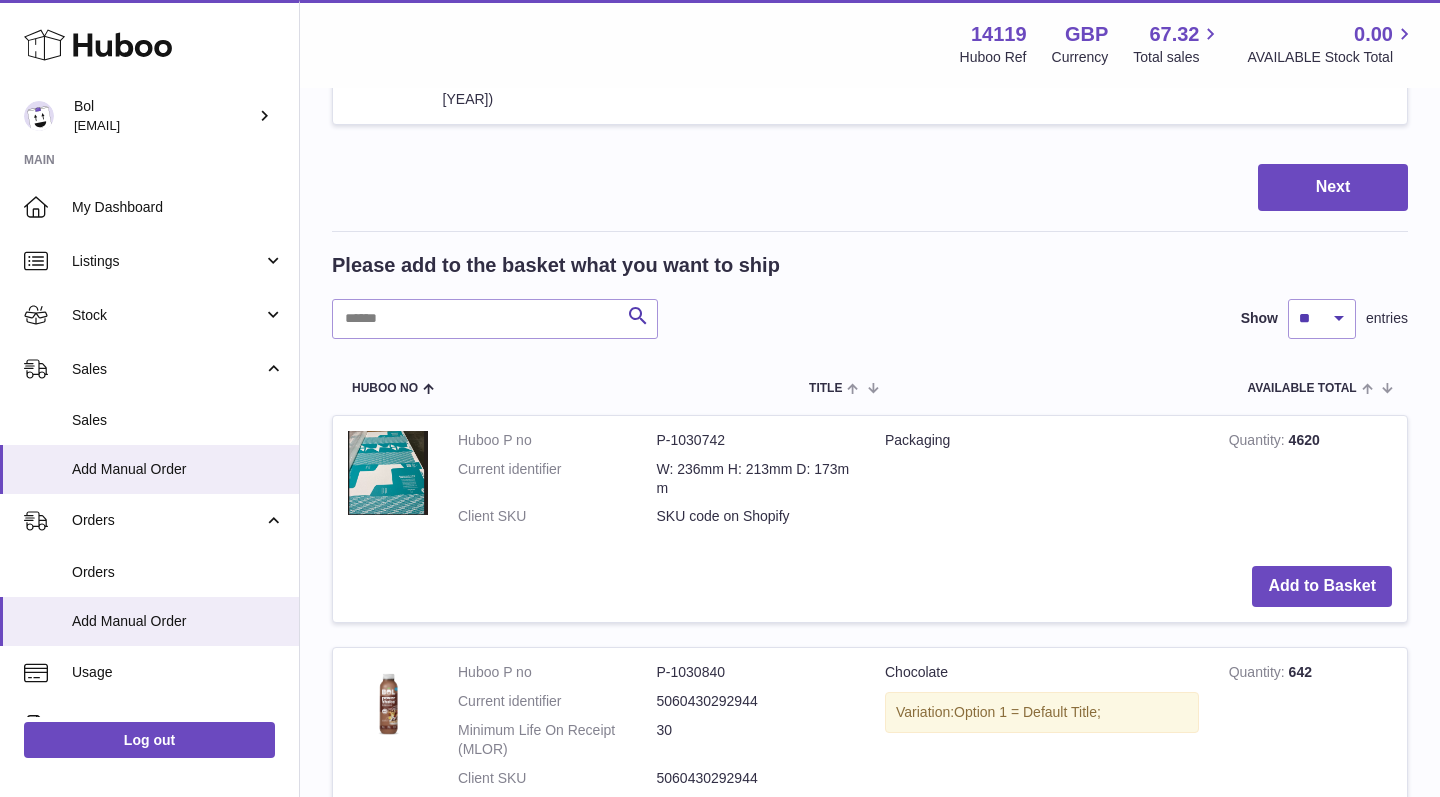 scroll, scrollTop: 1378, scrollLeft: 0, axis: vertical 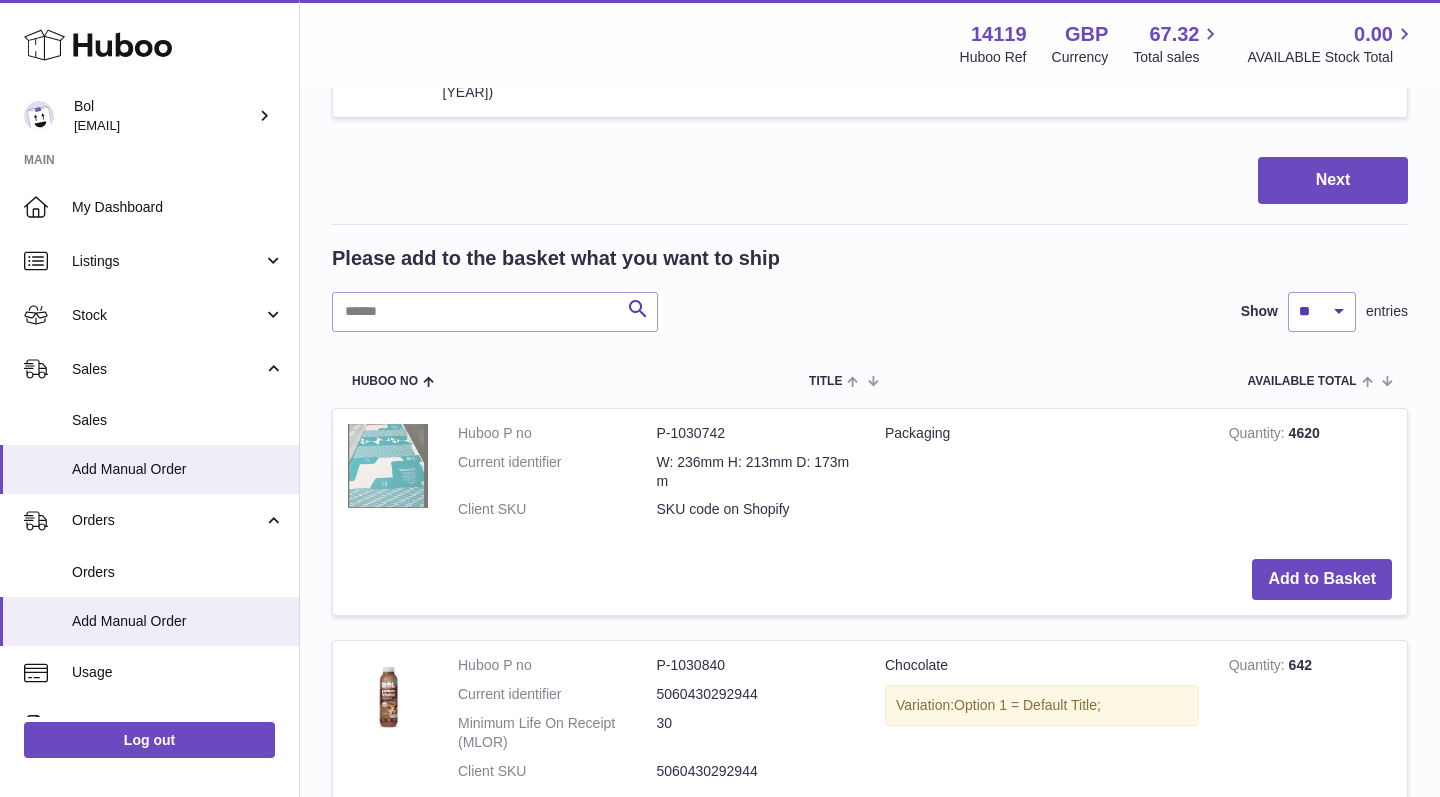 click at bounding box center (388, 466) 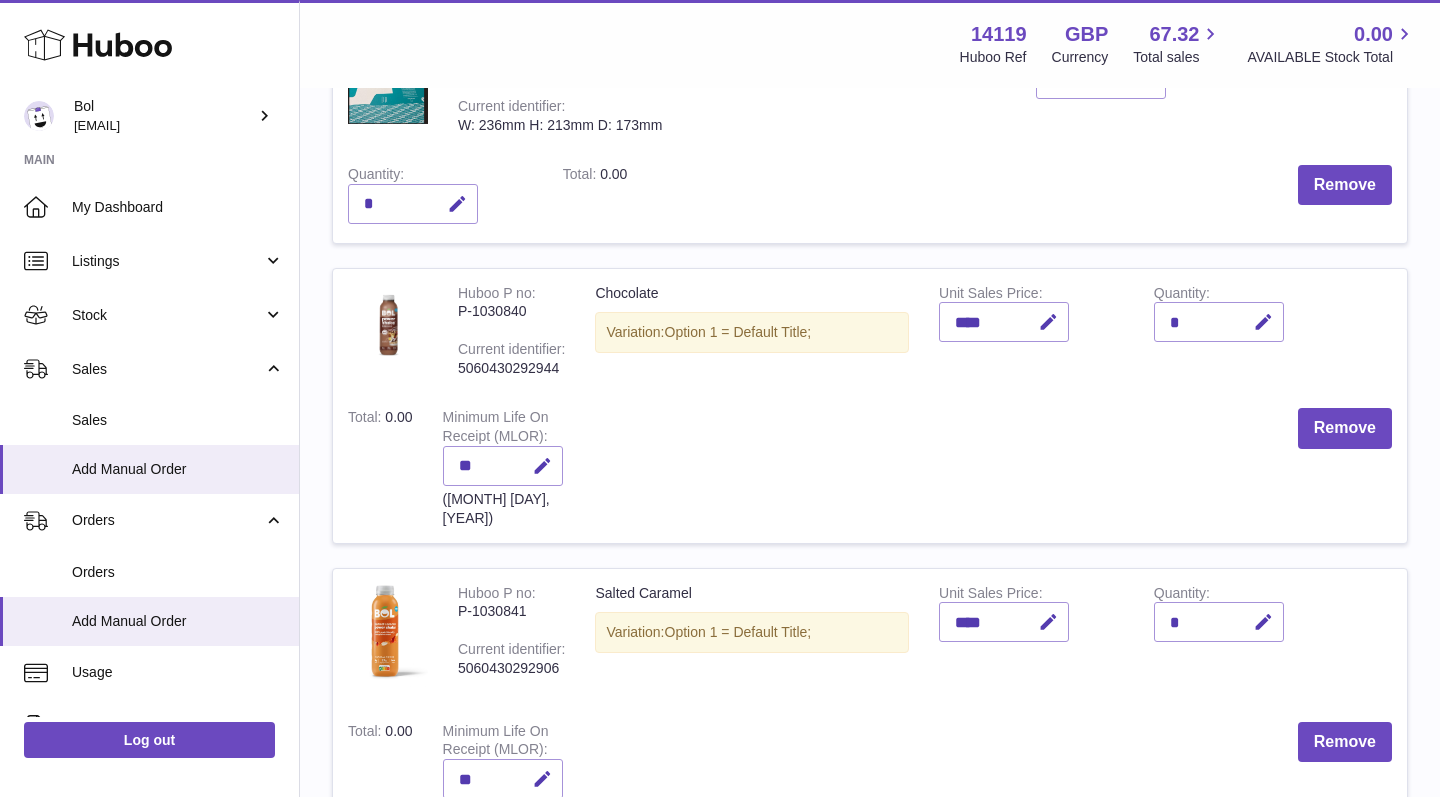 scroll, scrollTop: 339, scrollLeft: 0, axis: vertical 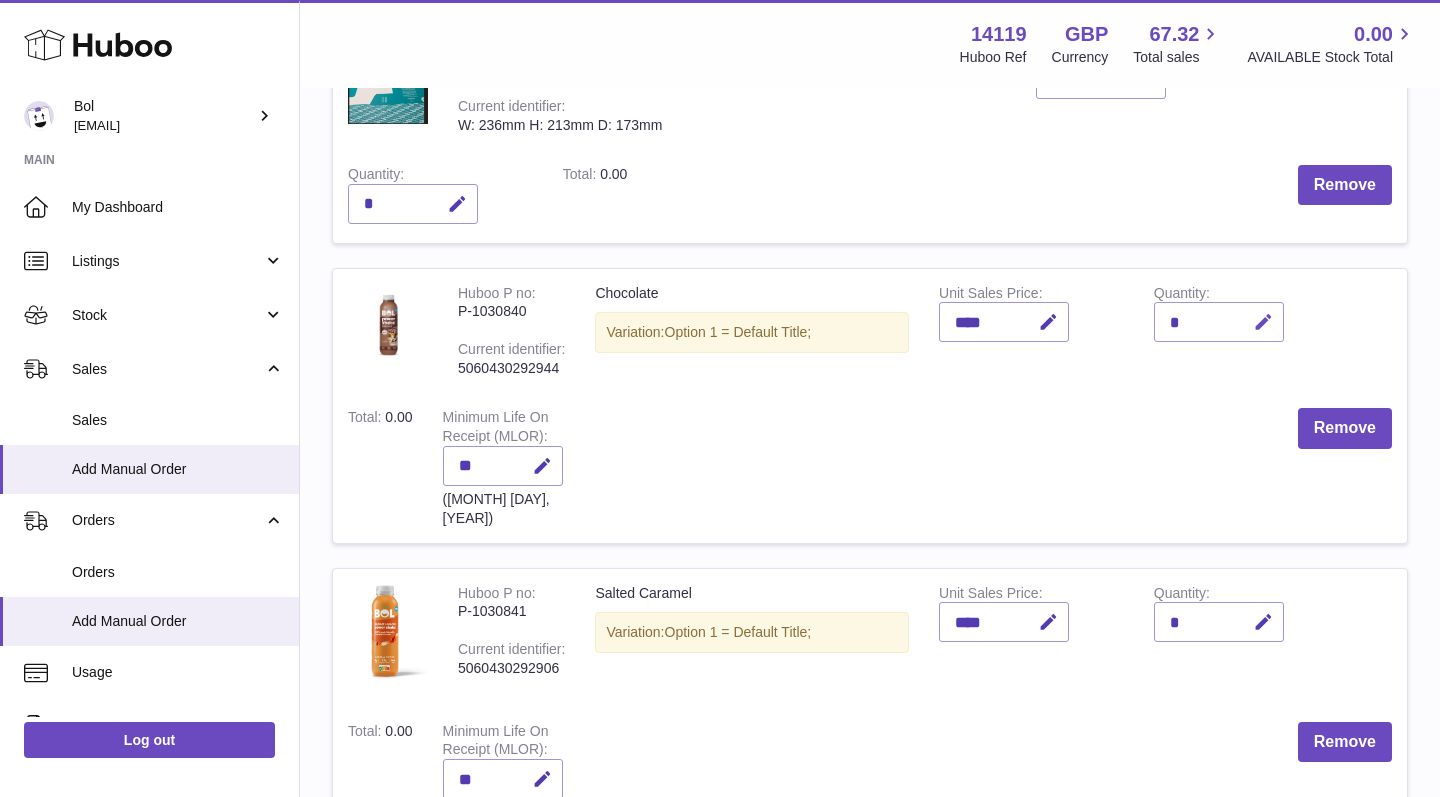 click at bounding box center [1263, 322] 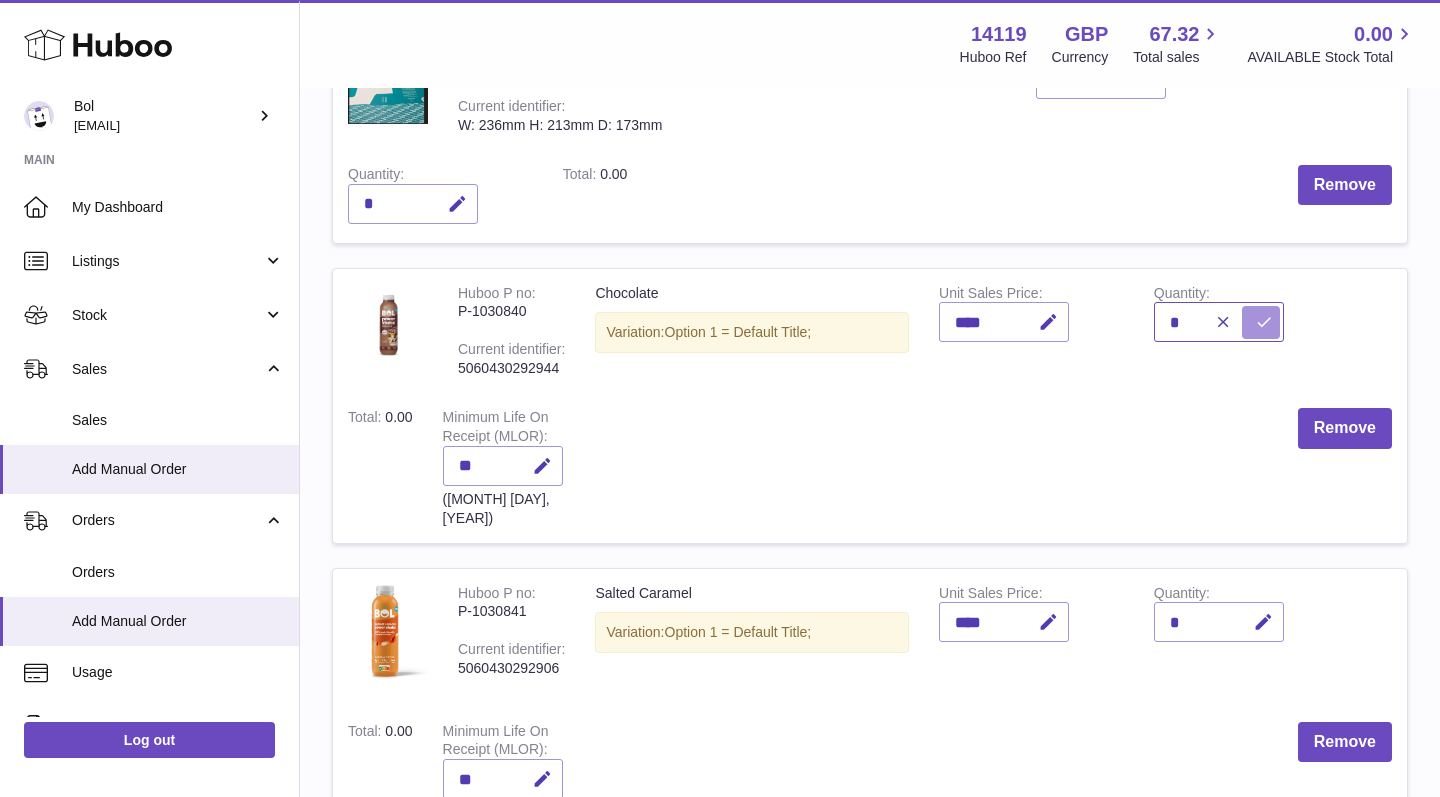 type on "*" 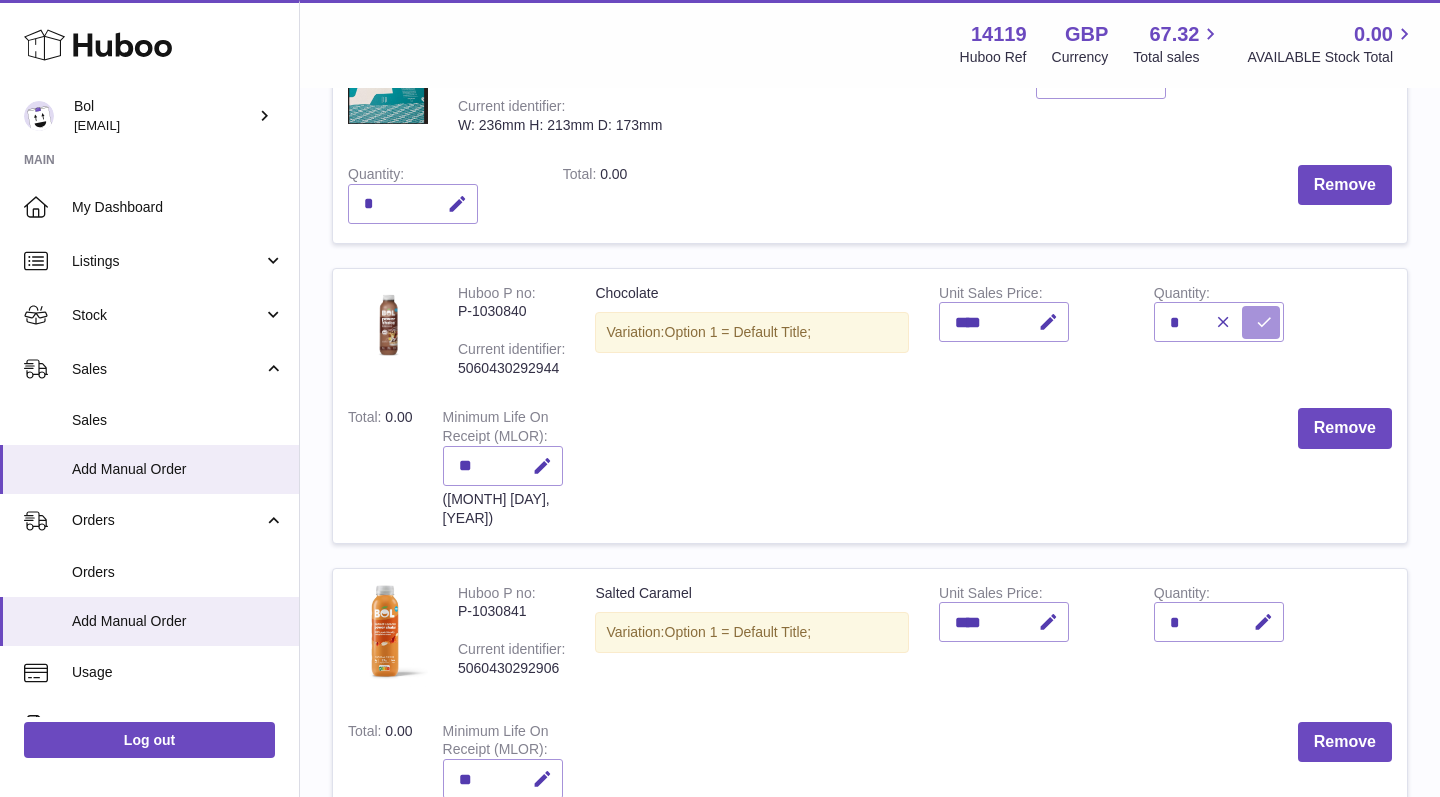 click at bounding box center [1264, 322] 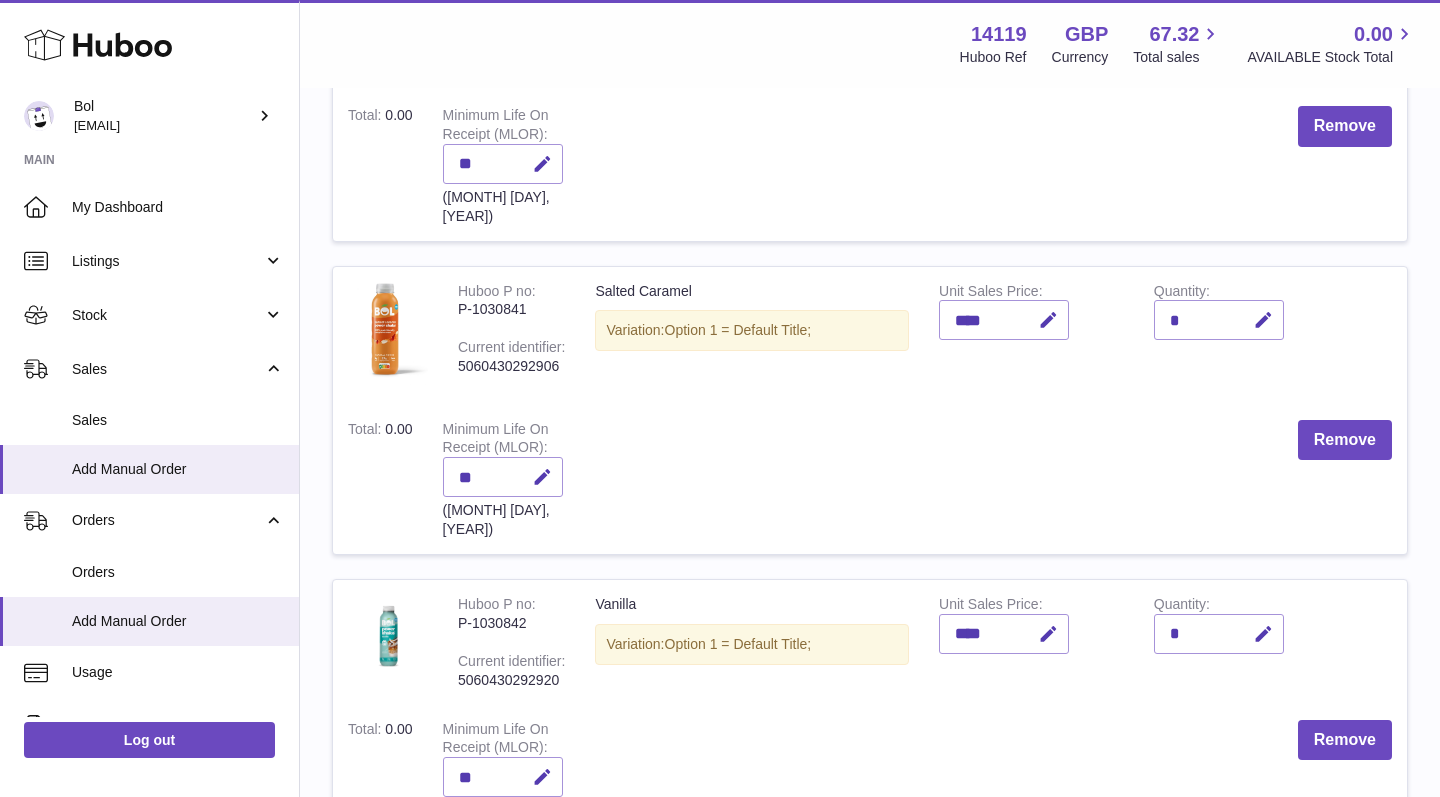 scroll, scrollTop: 643, scrollLeft: 0, axis: vertical 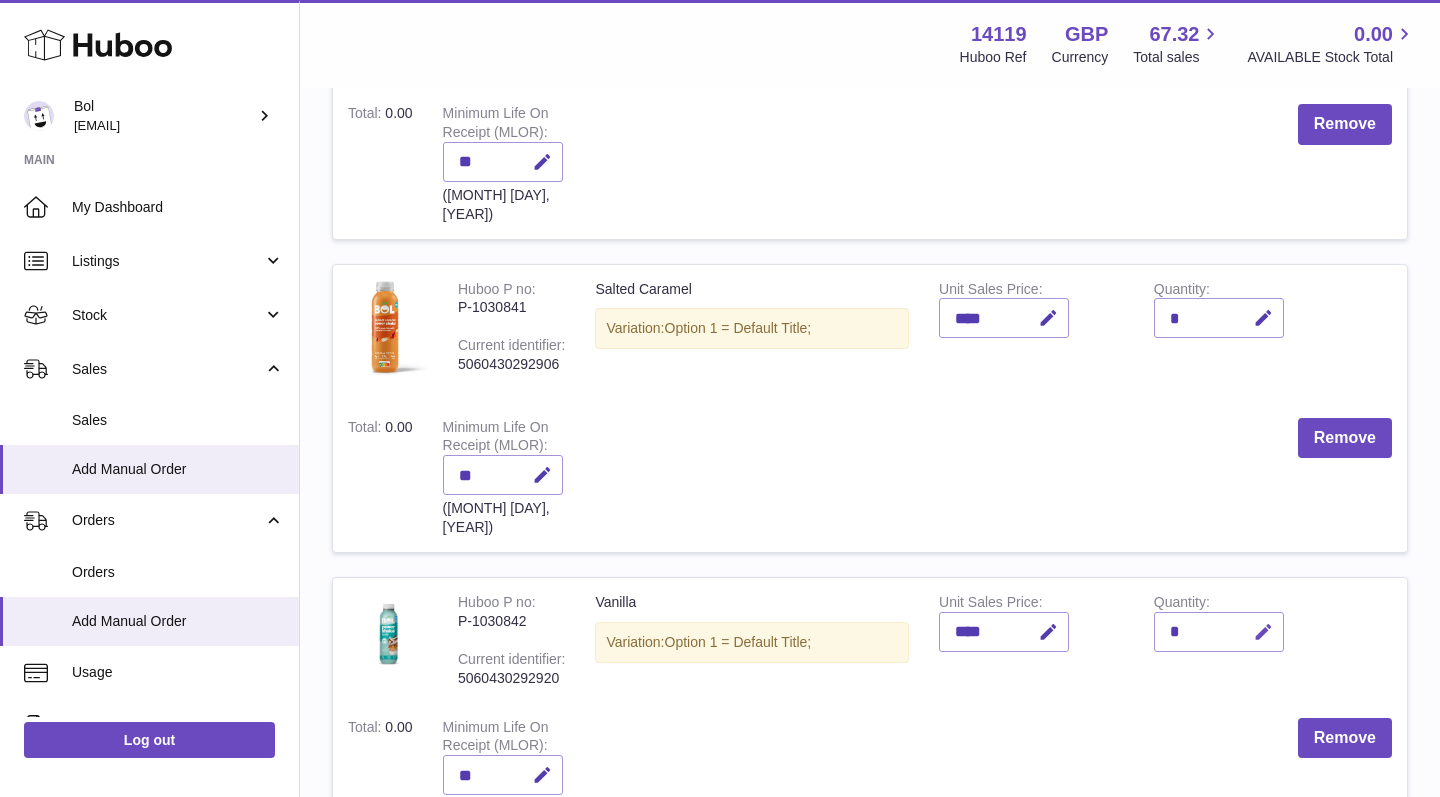 click at bounding box center [1263, 632] 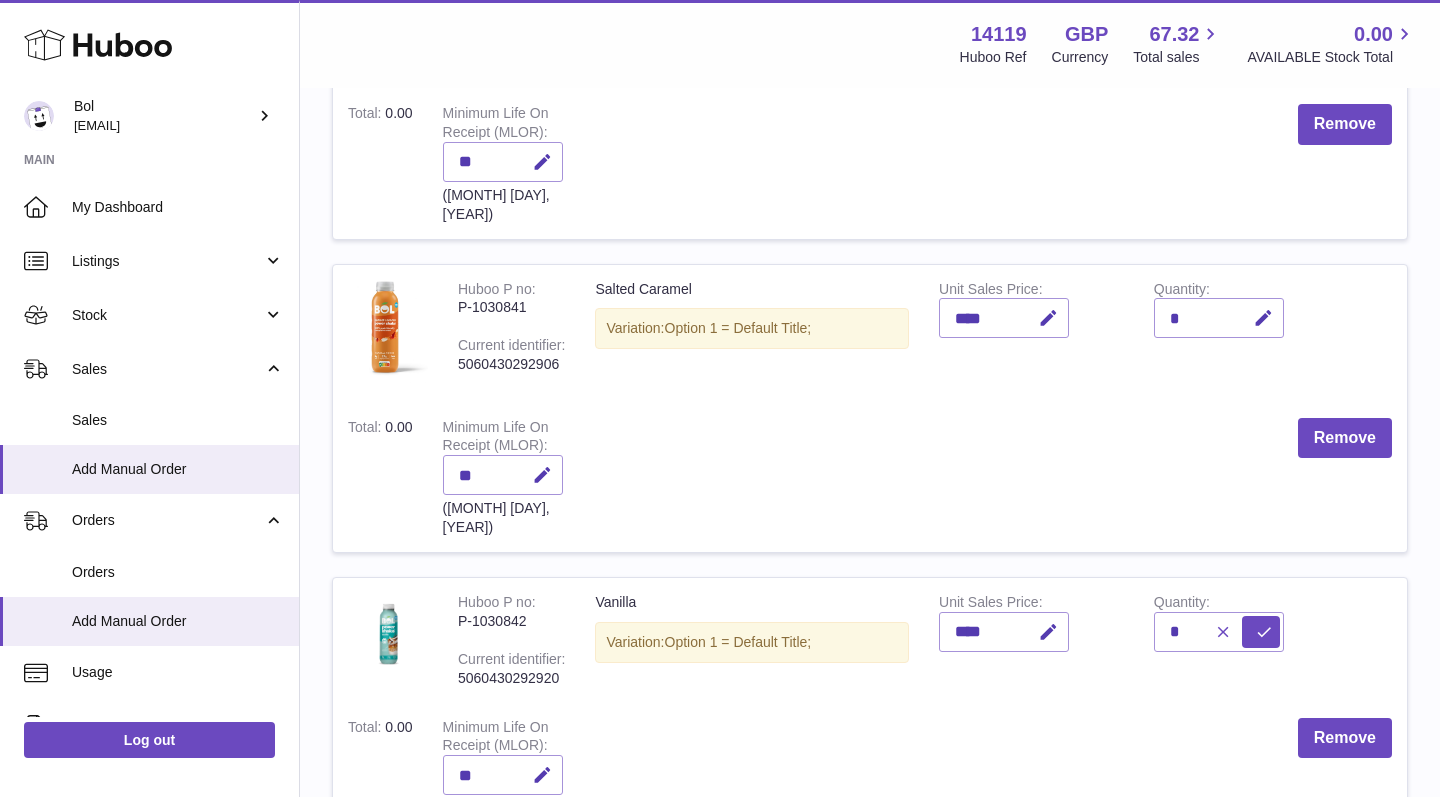 click at bounding box center (1223, 632) 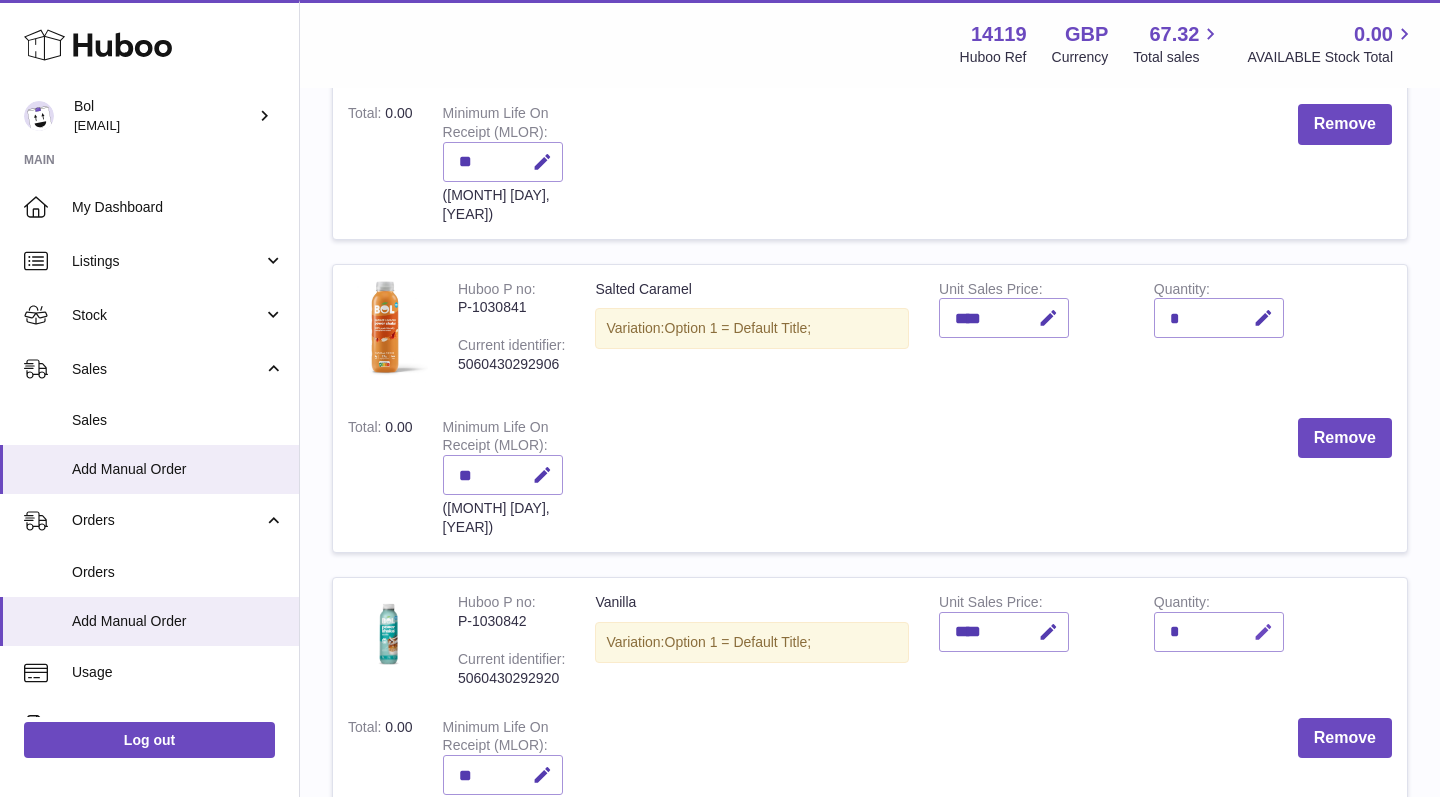 click at bounding box center (1263, 632) 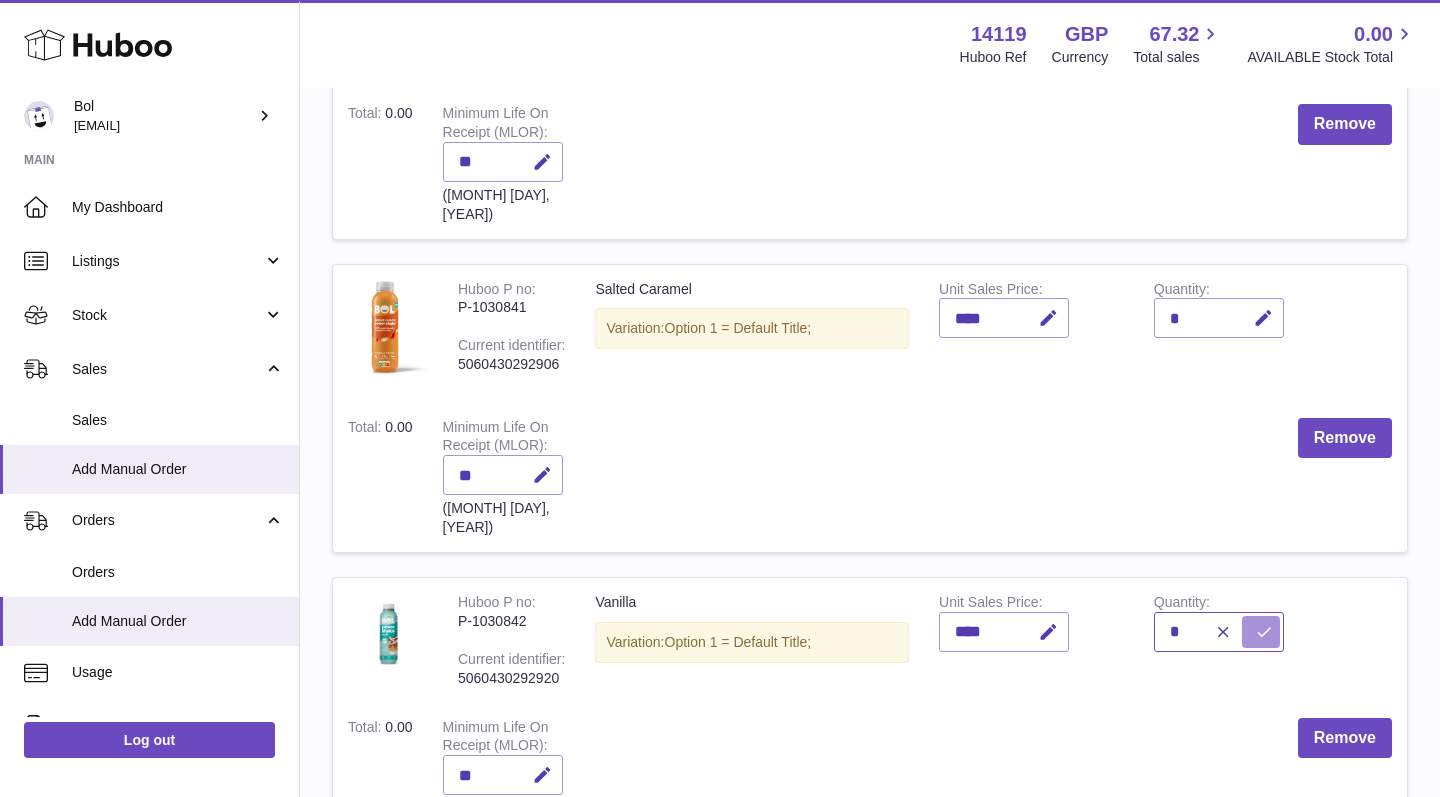 type on "*" 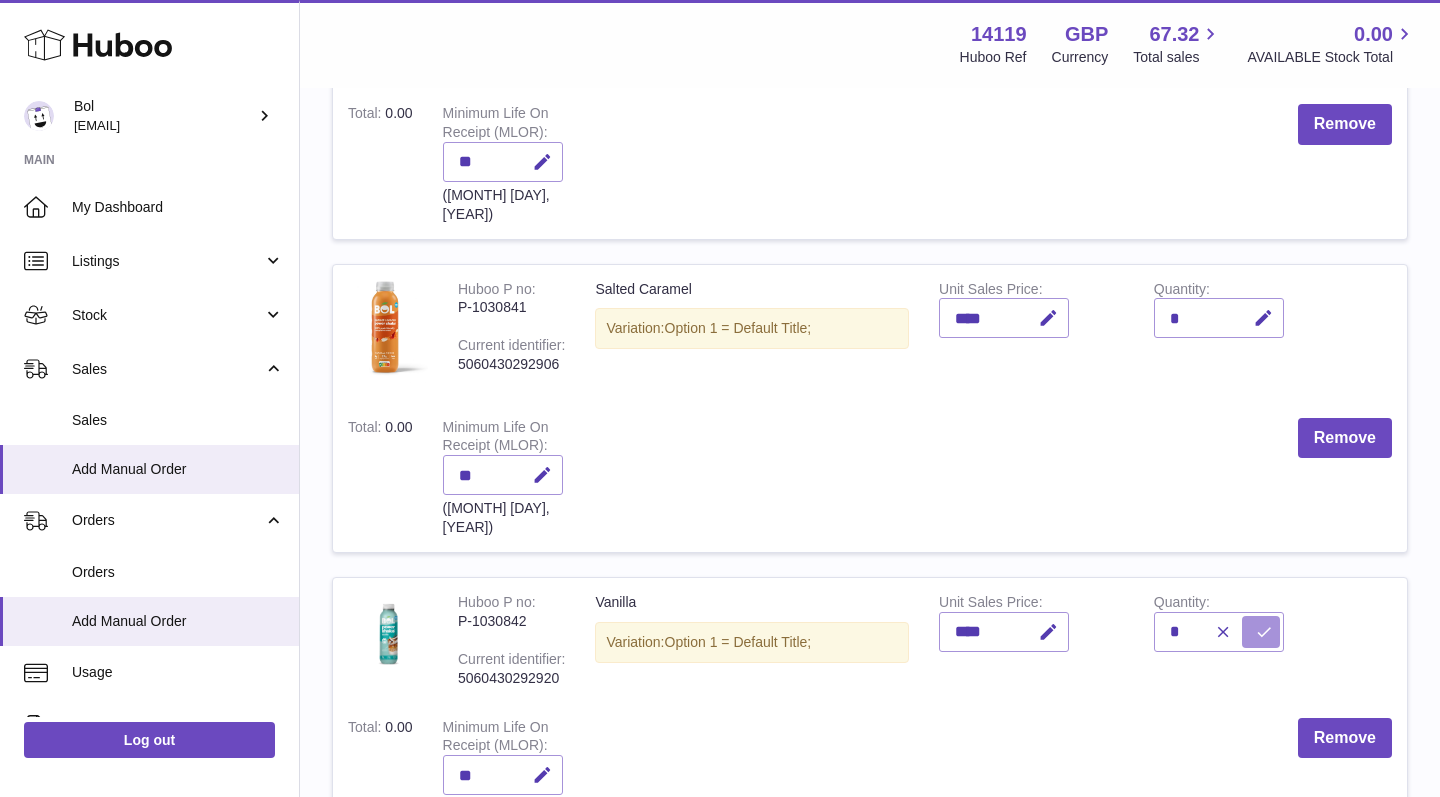 click at bounding box center (1264, 632) 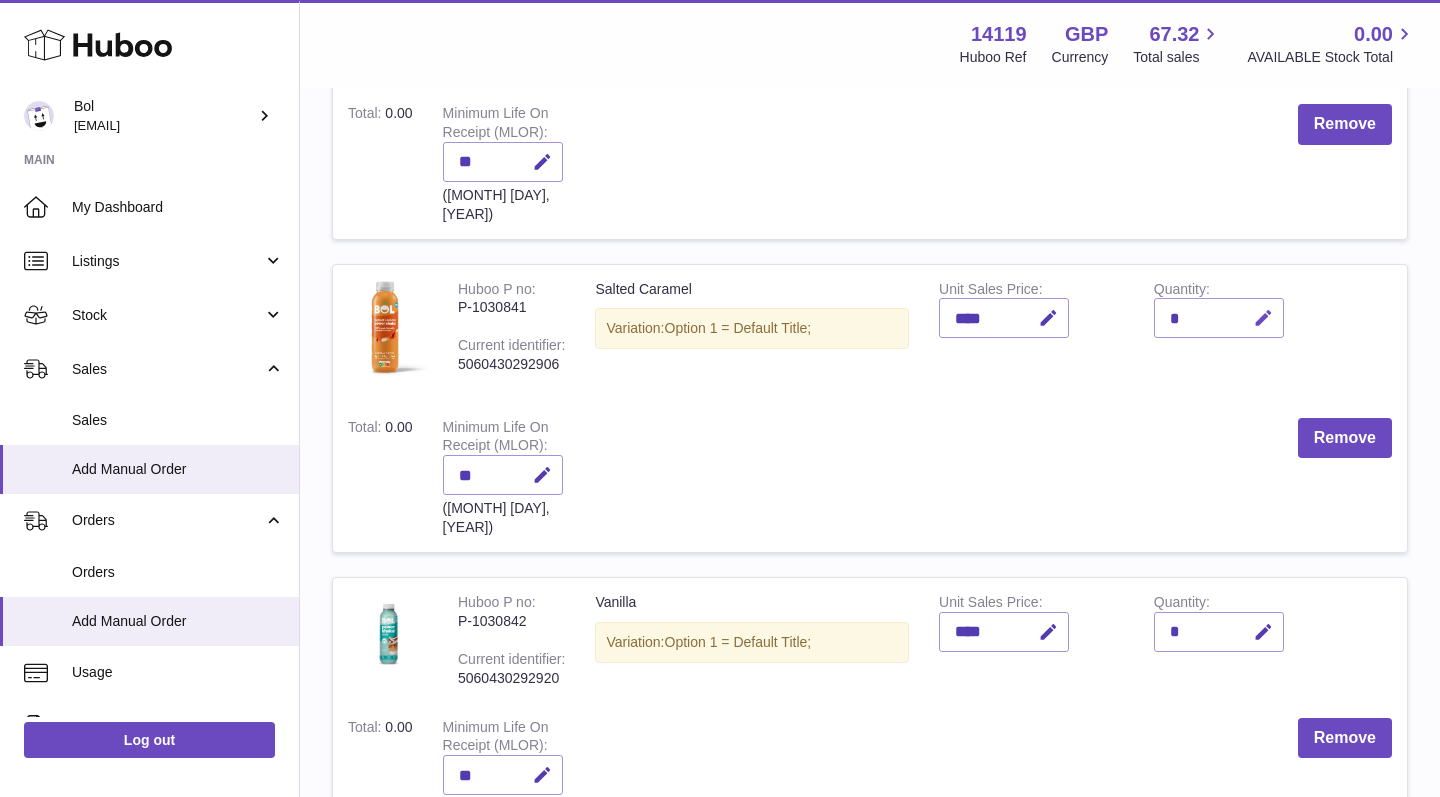 click at bounding box center [1263, 318] 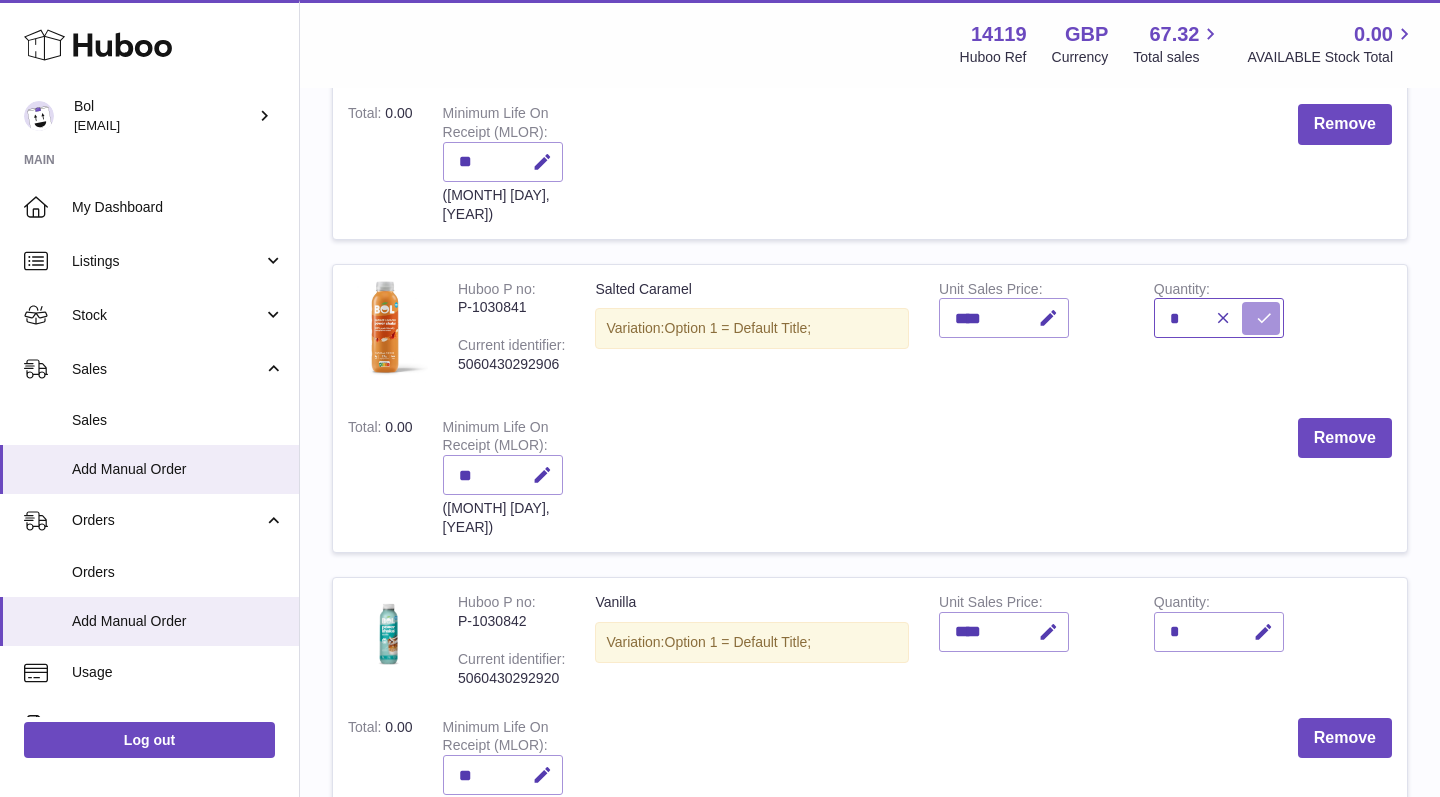 type on "*" 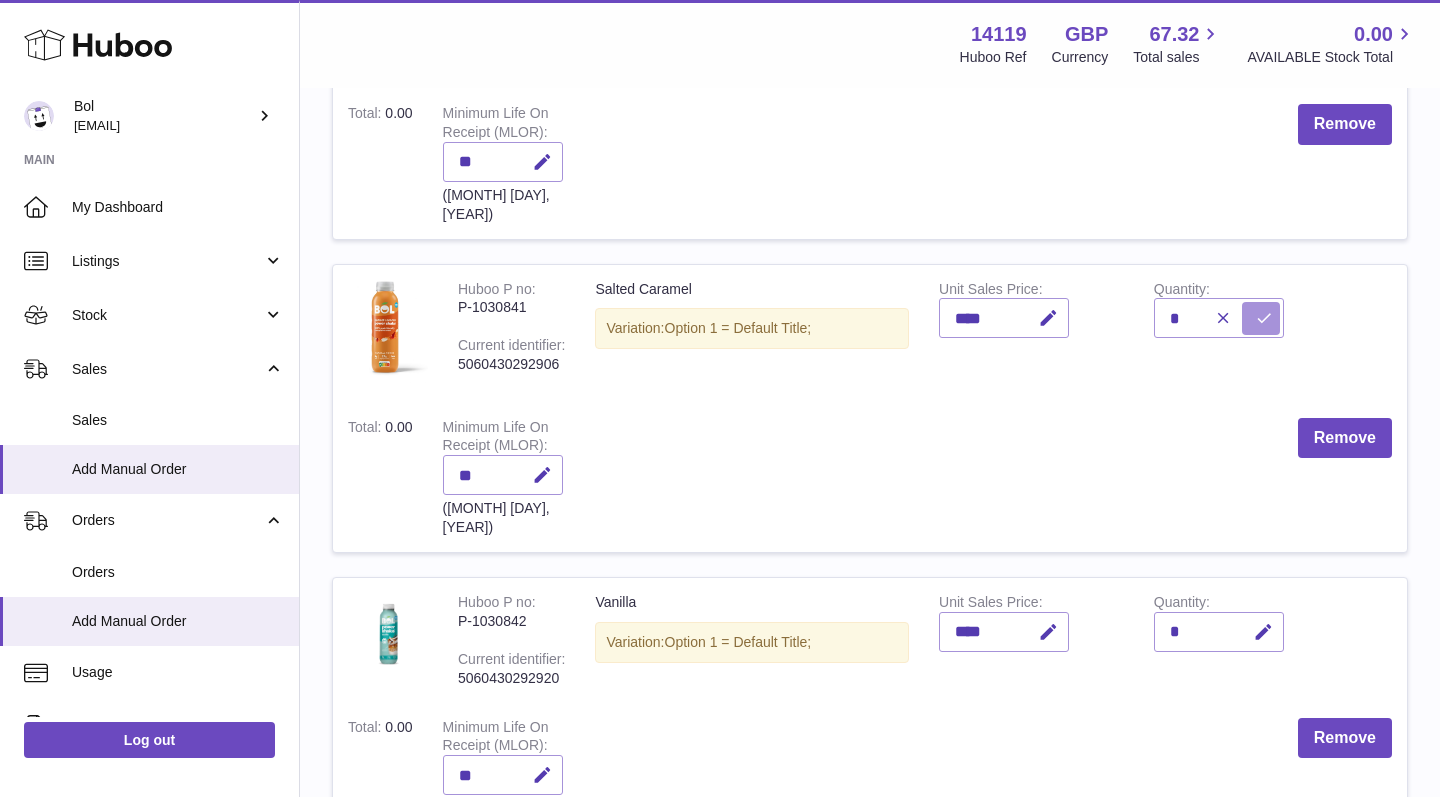 click at bounding box center [1264, 318] 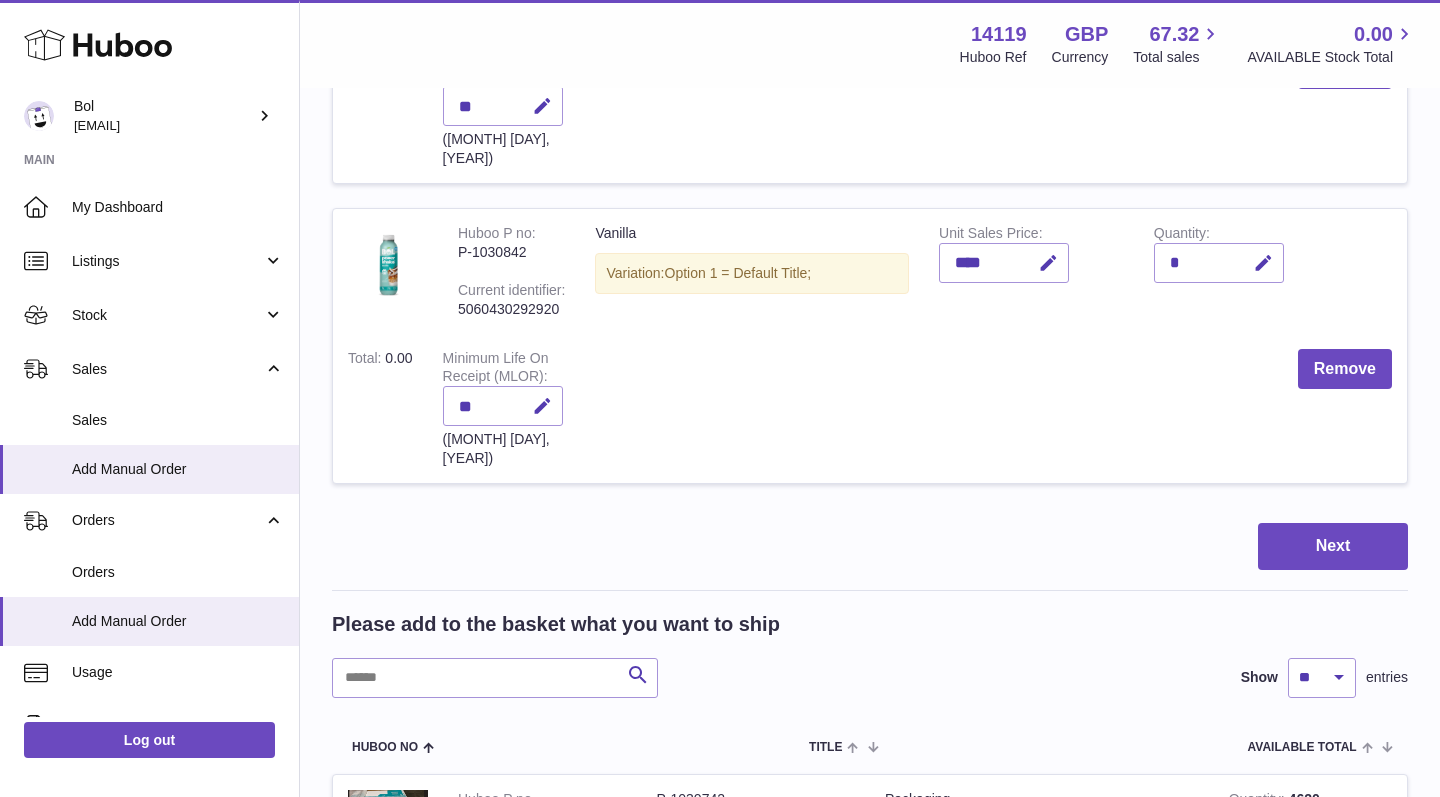 scroll, scrollTop: 1011, scrollLeft: 0, axis: vertical 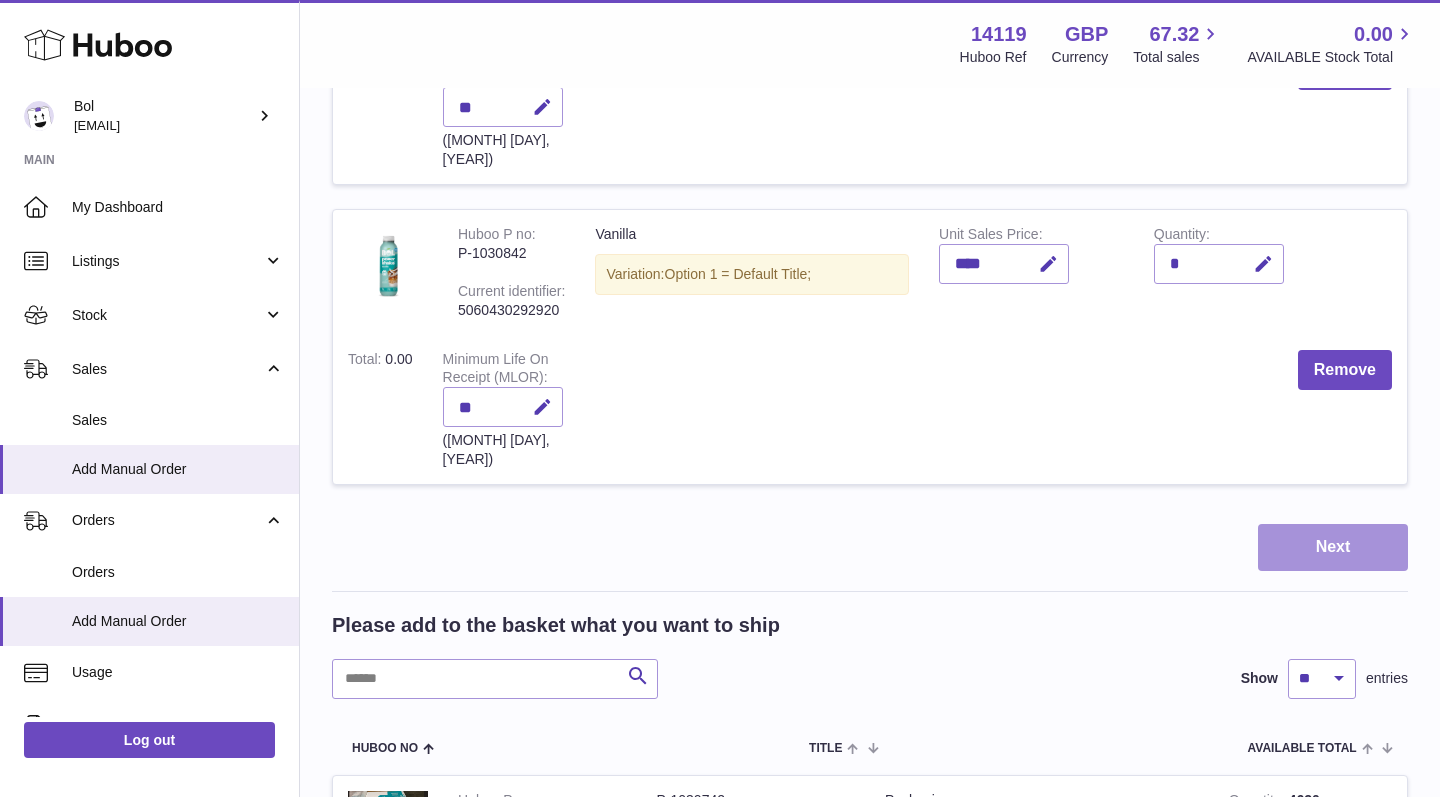 click on "Next" at bounding box center (1333, 547) 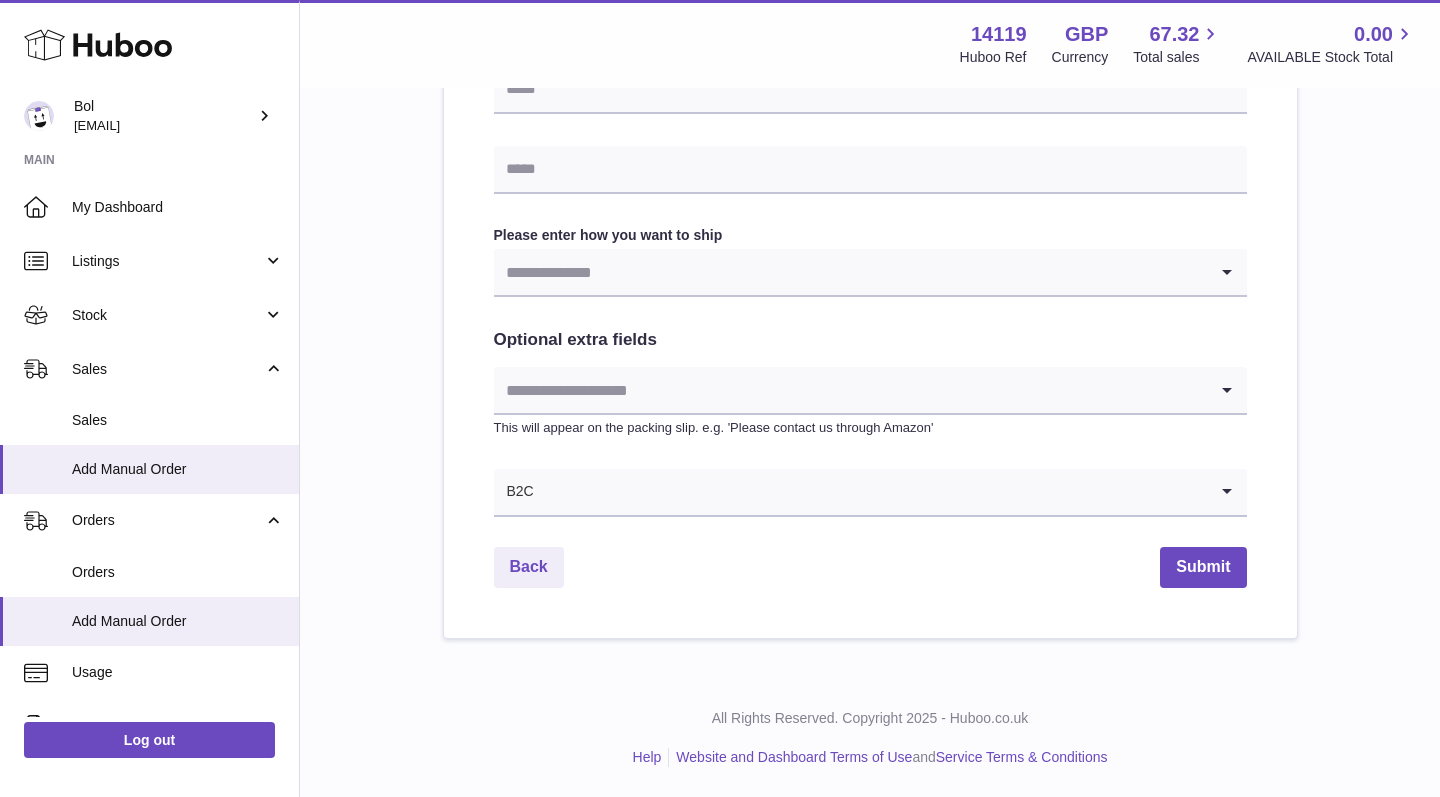 scroll, scrollTop: 0, scrollLeft: 0, axis: both 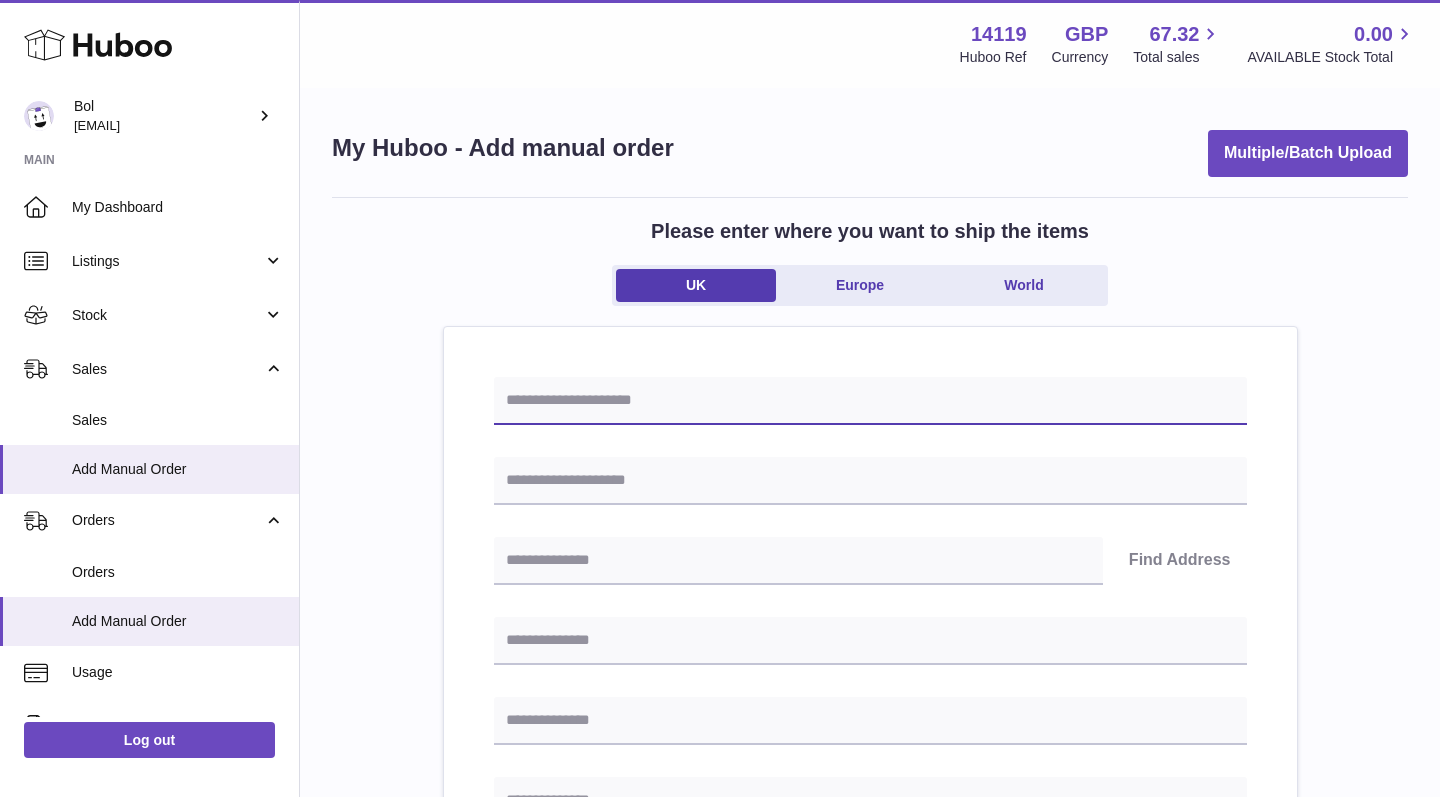 click at bounding box center [870, 401] 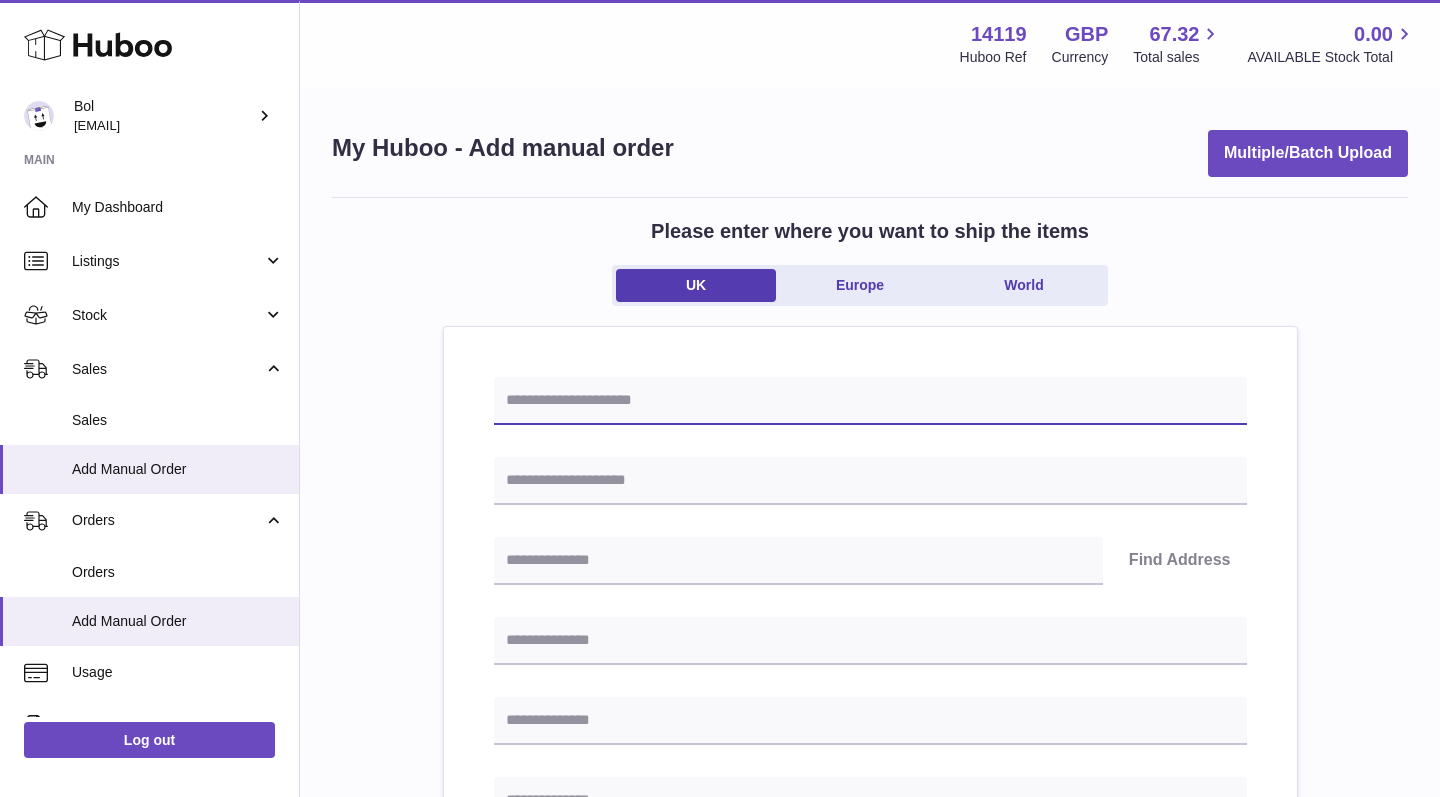 scroll, scrollTop: 0, scrollLeft: 0, axis: both 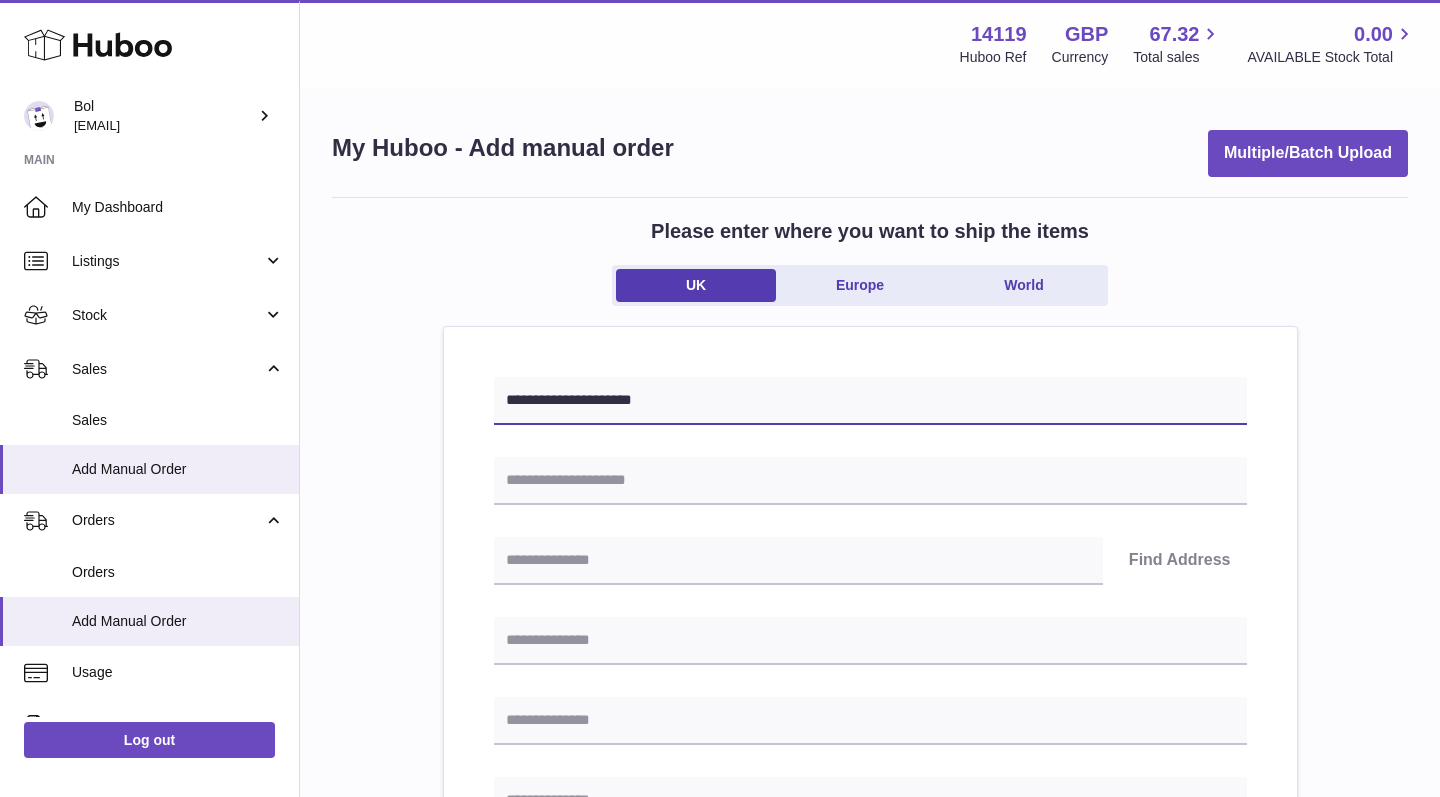 type on "**********" 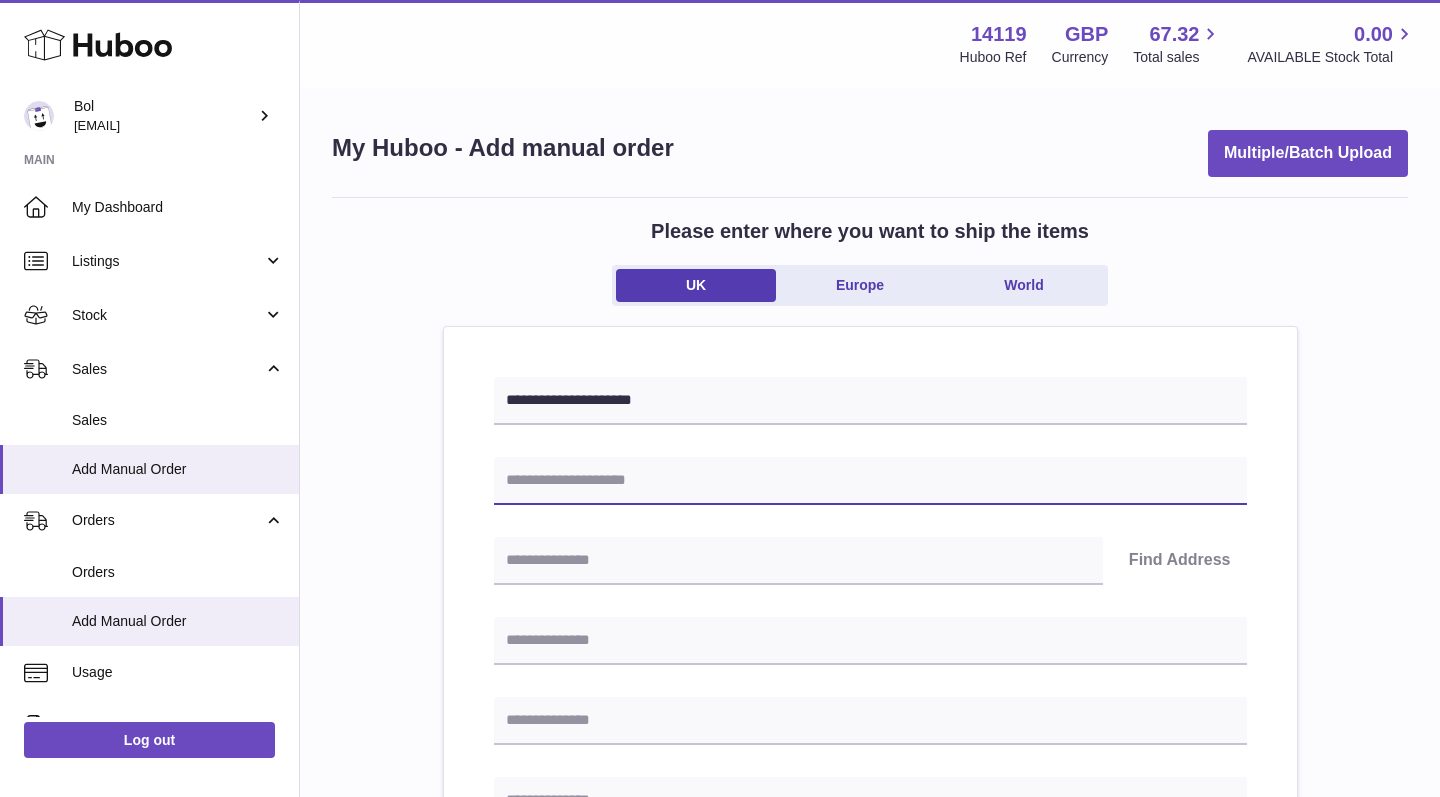 paste on "**********" 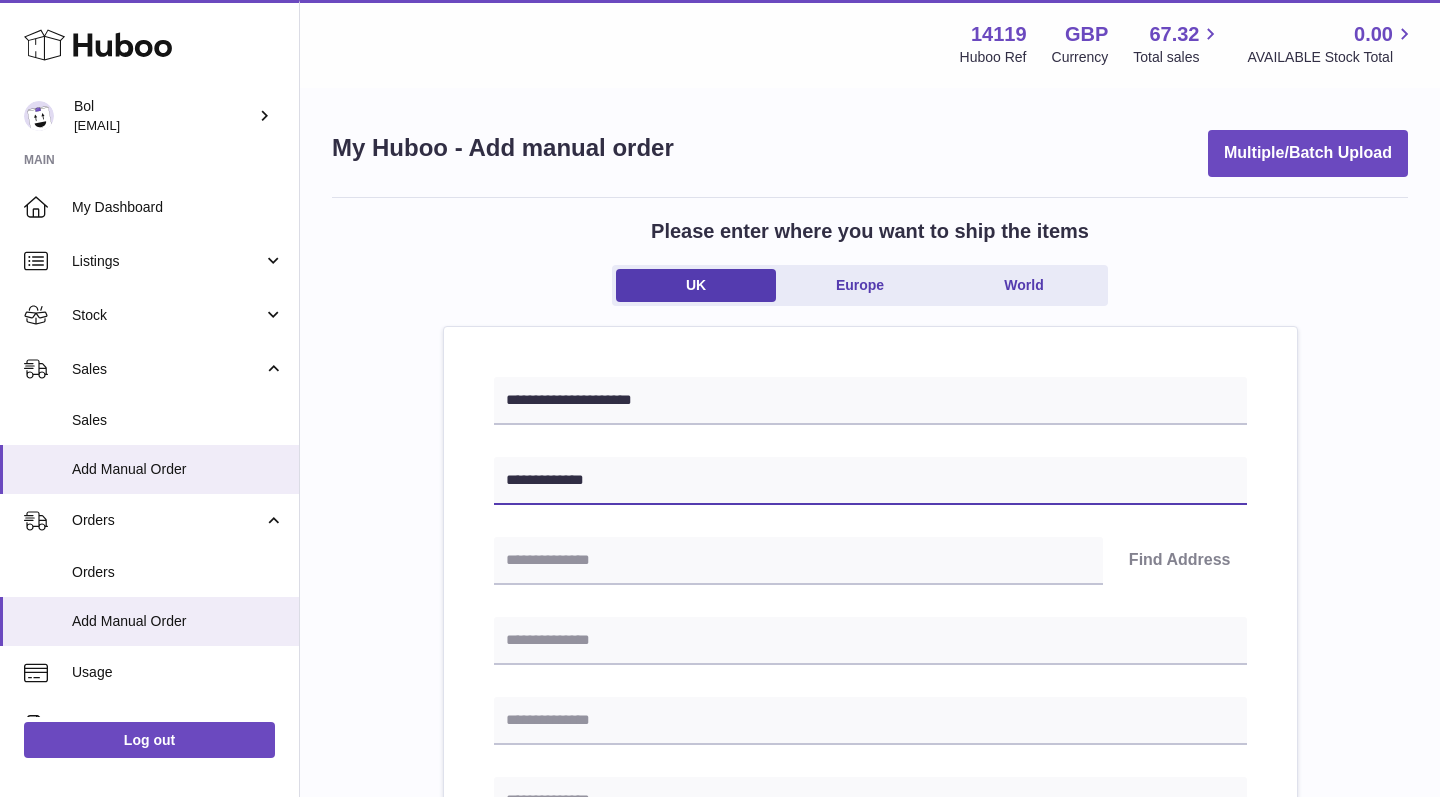 type on "**********" 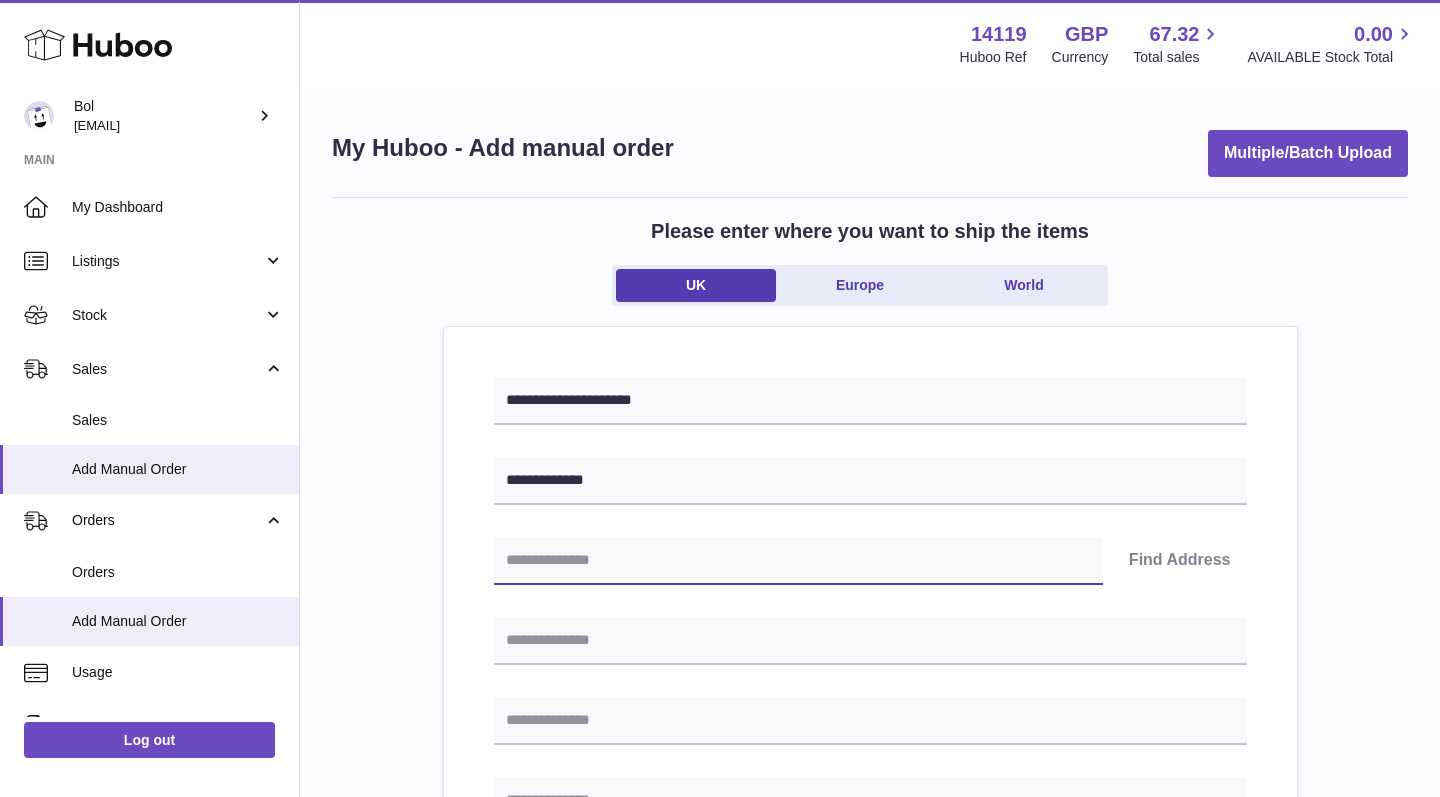 paste on "*******" 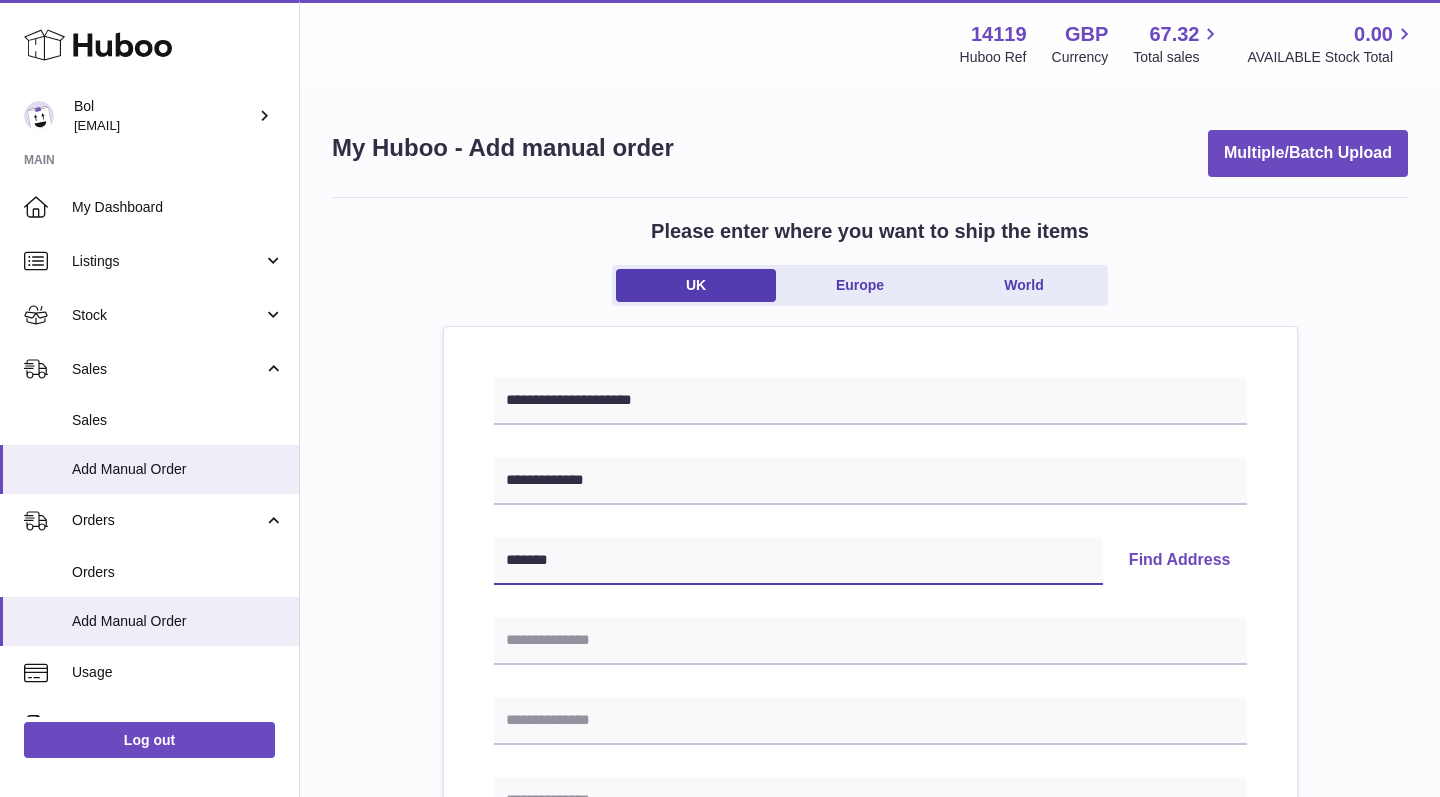 type on "*******" 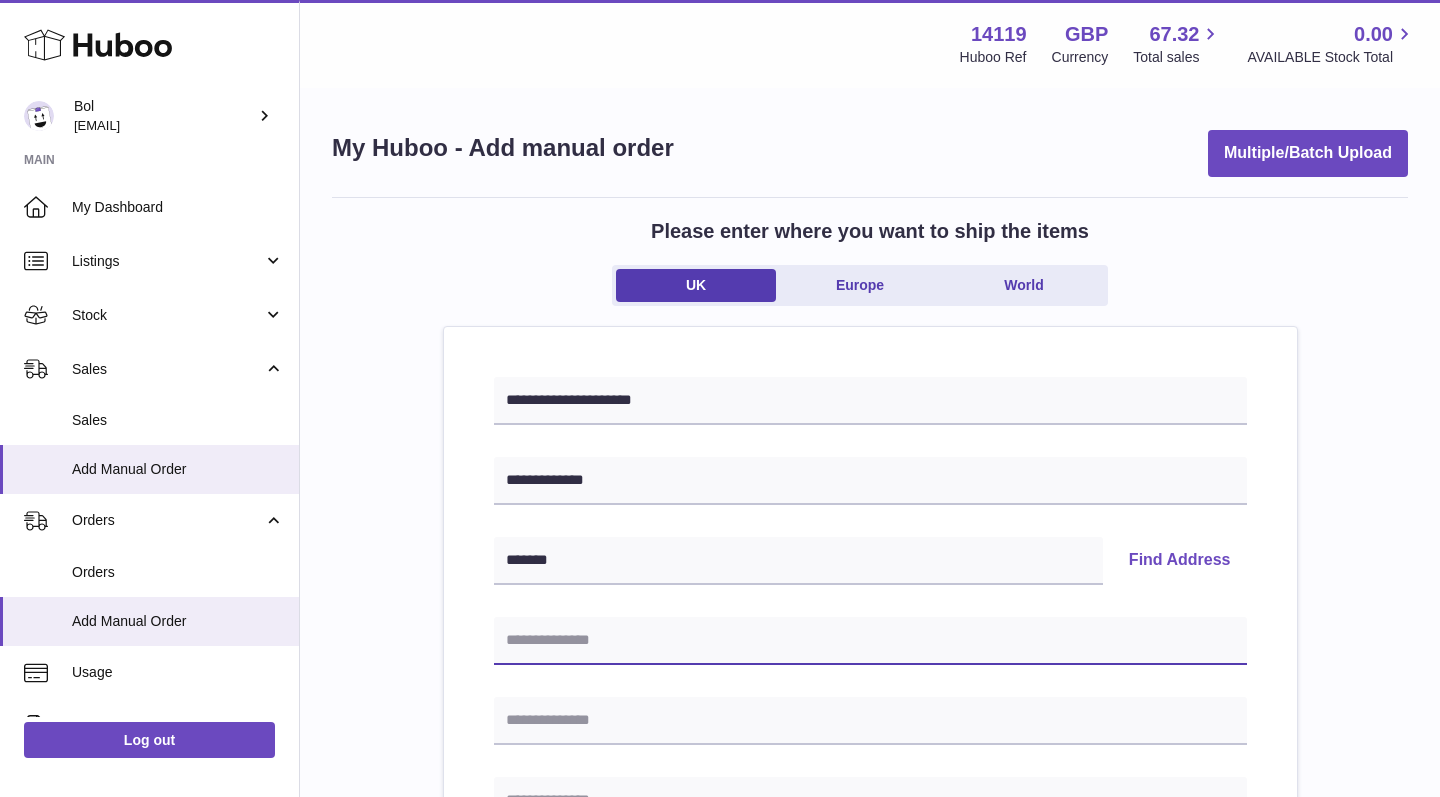 click at bounding box center [870, 641] 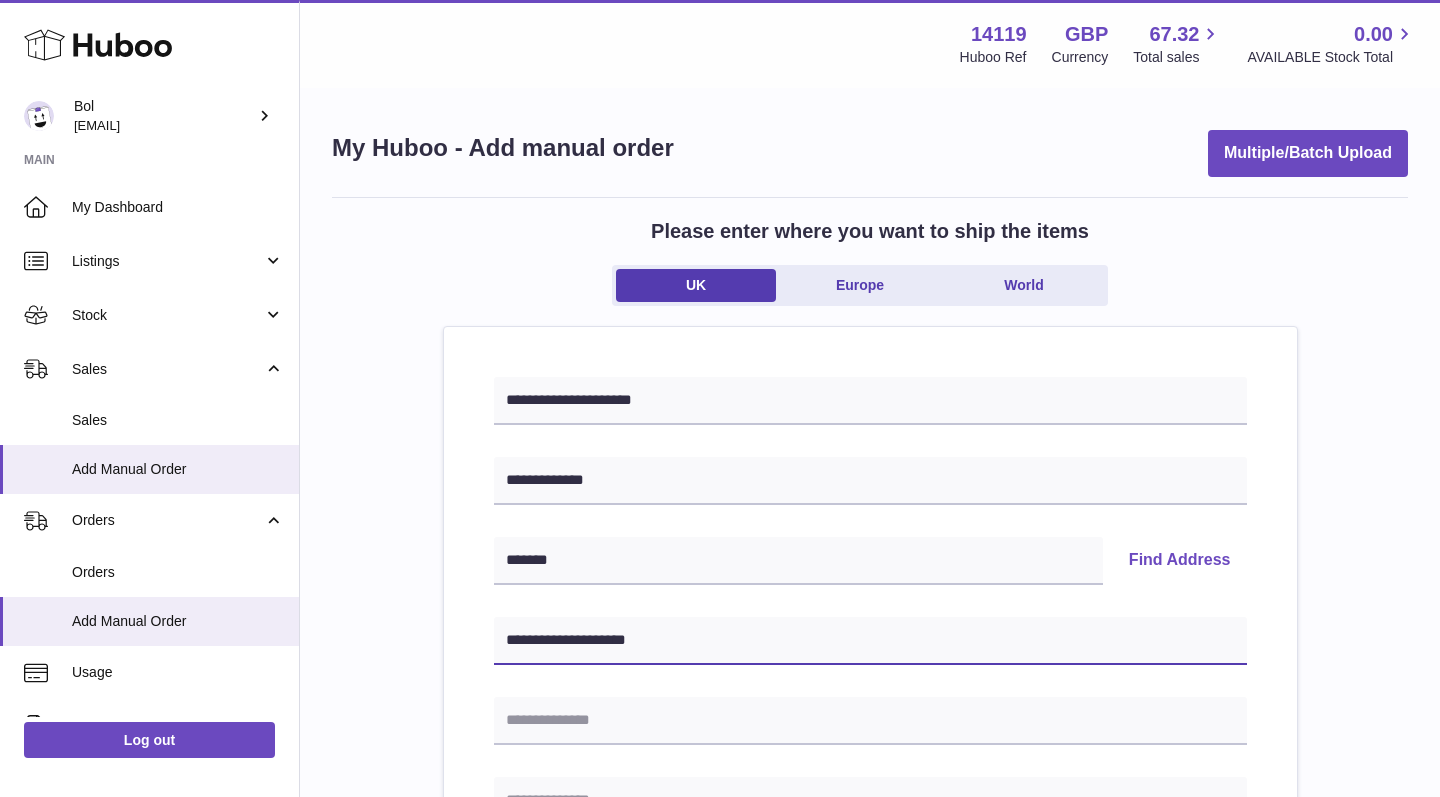 type on "**********" 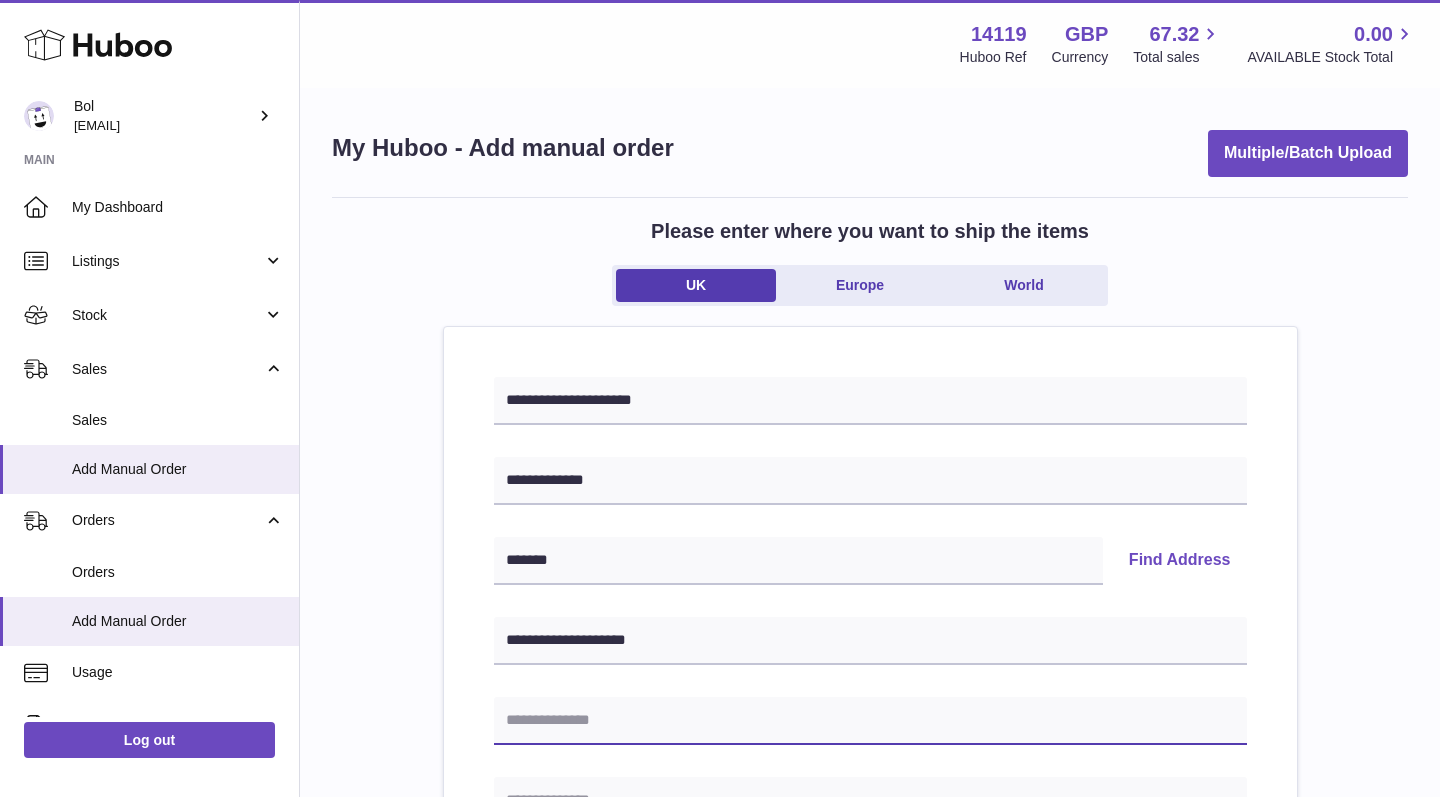 paste on "*******" 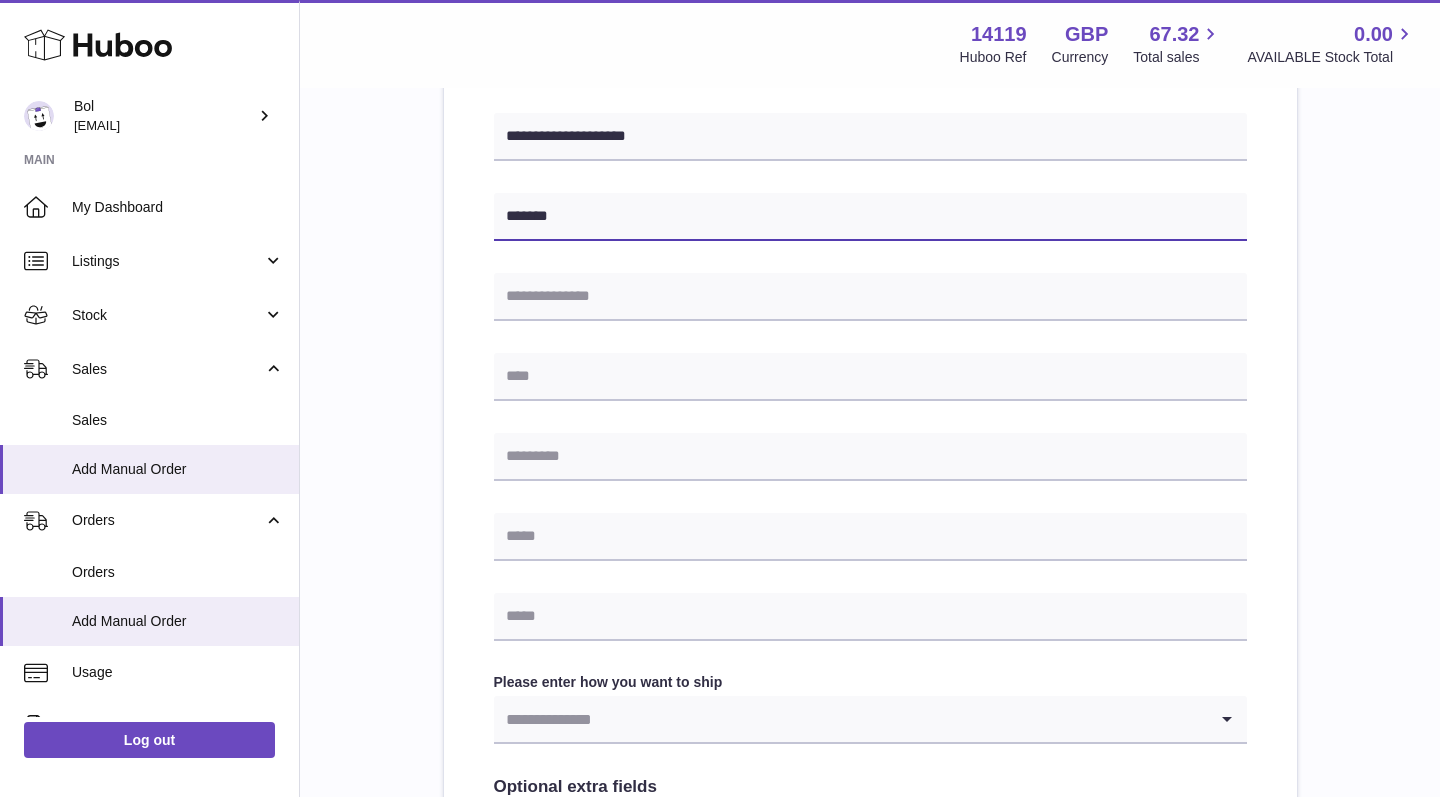 scroll, scrollTop: 504, scrollLeft: 0, axis: vertical 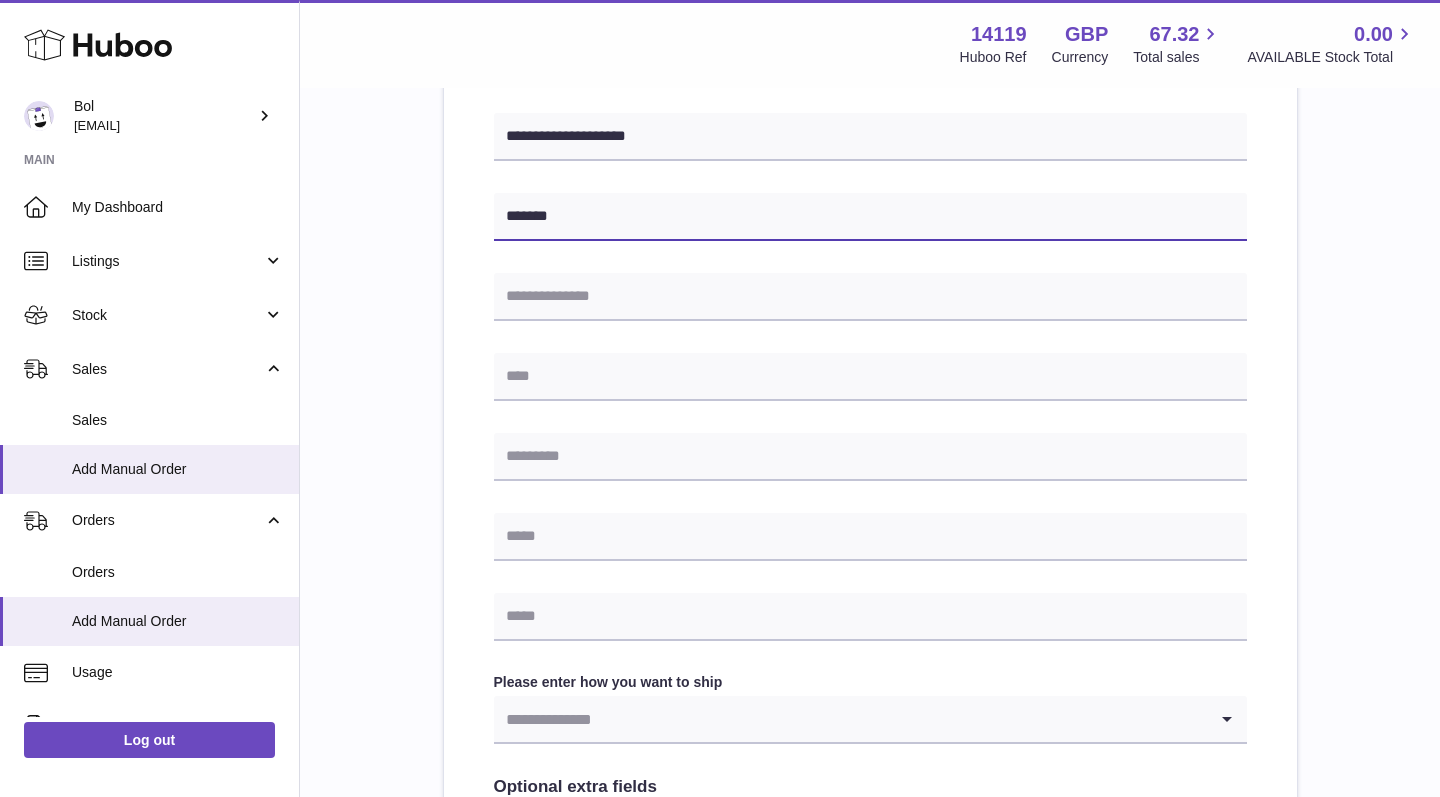 drag, startPoint x: 618, startPoint y: 224, endPoint x: 496, endPoint y: 218, distance: 122.14745 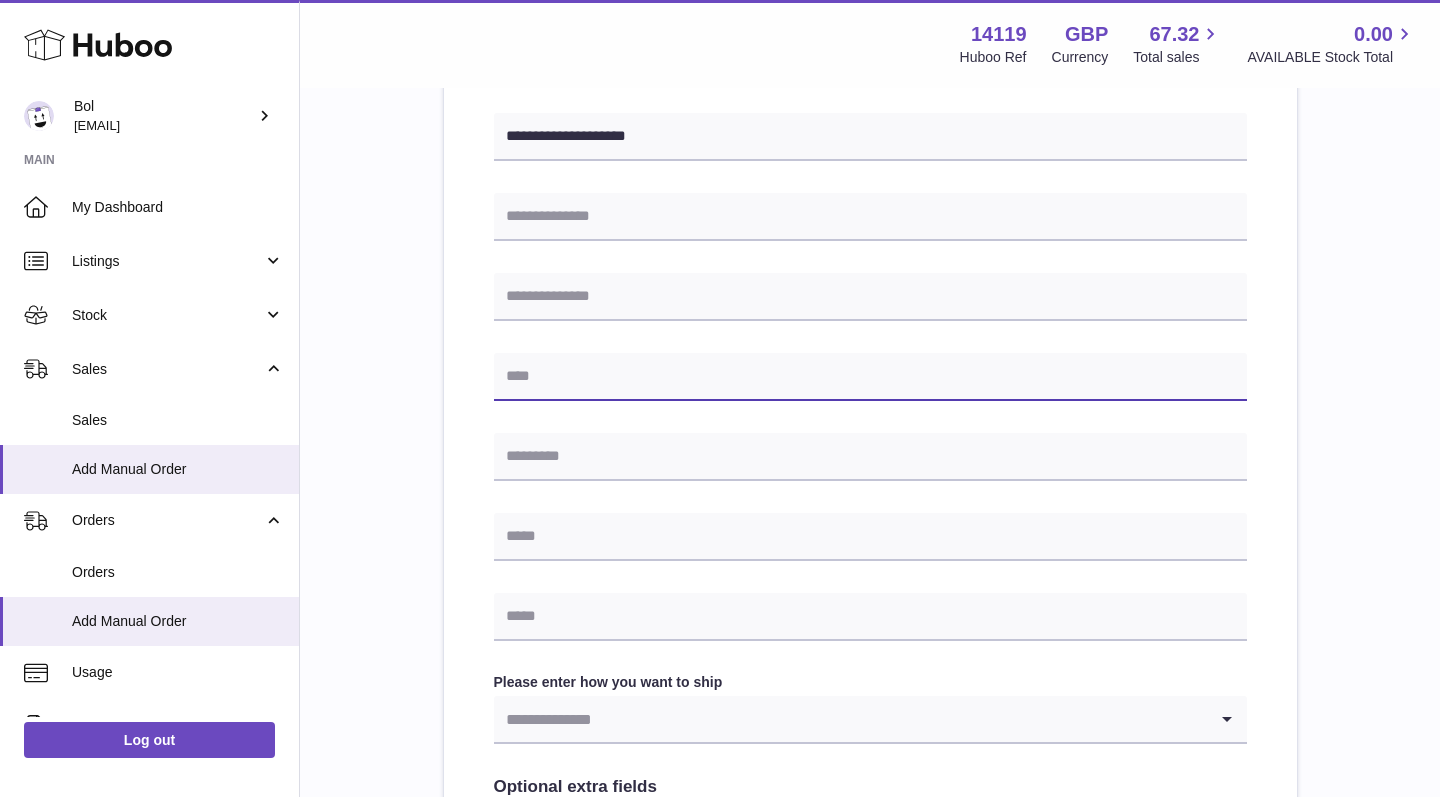 click at bounding box center (870, 377) 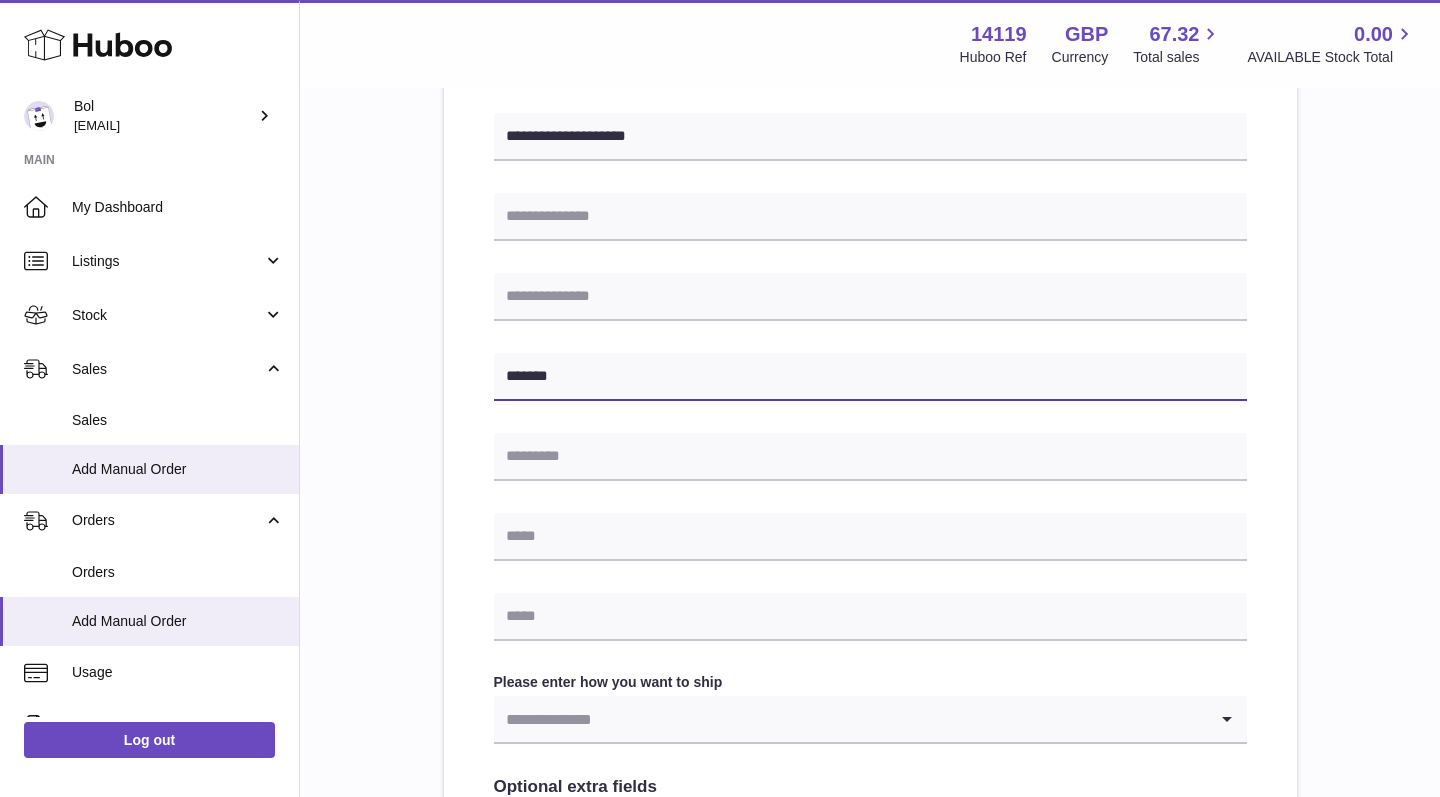 type on "*******" 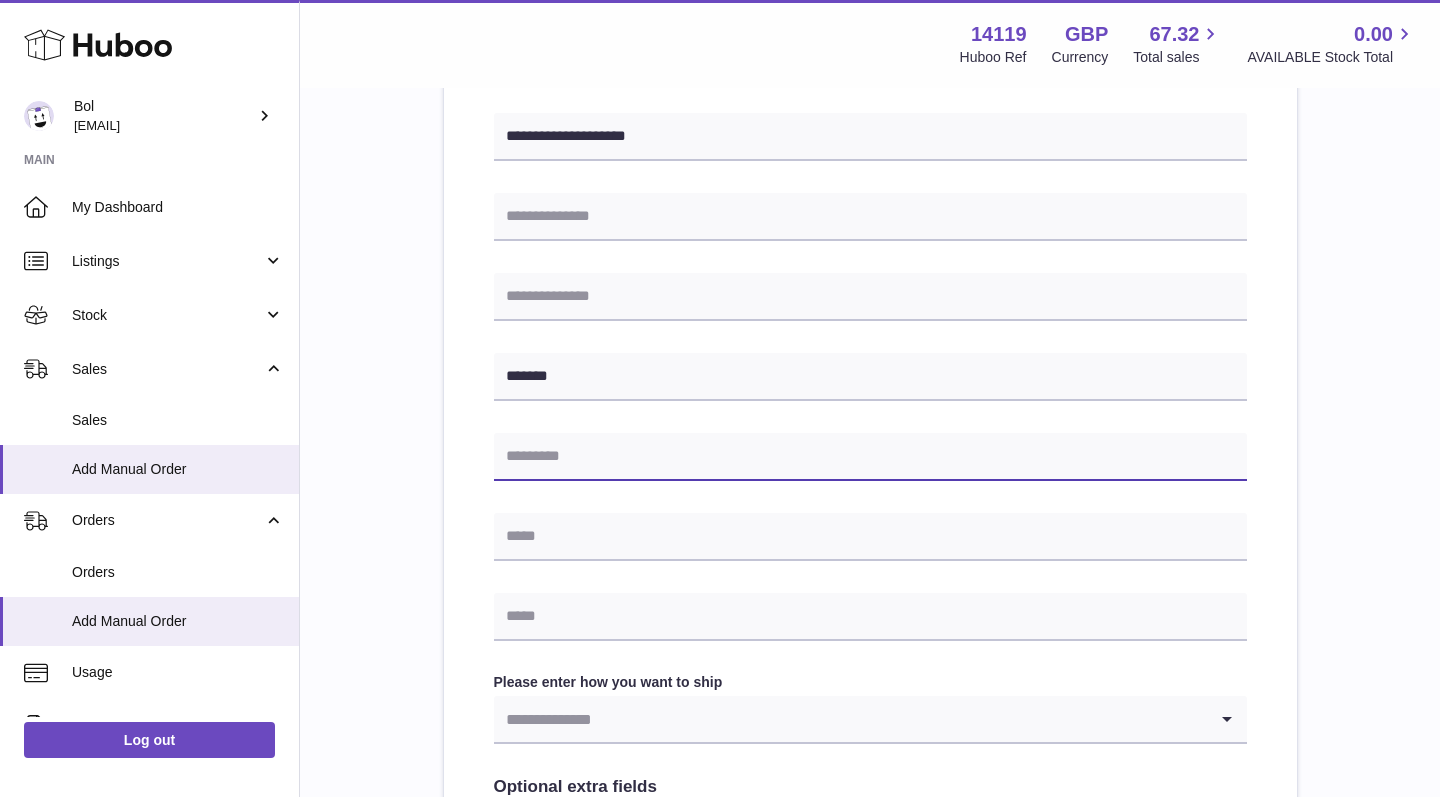 paste on "*******" 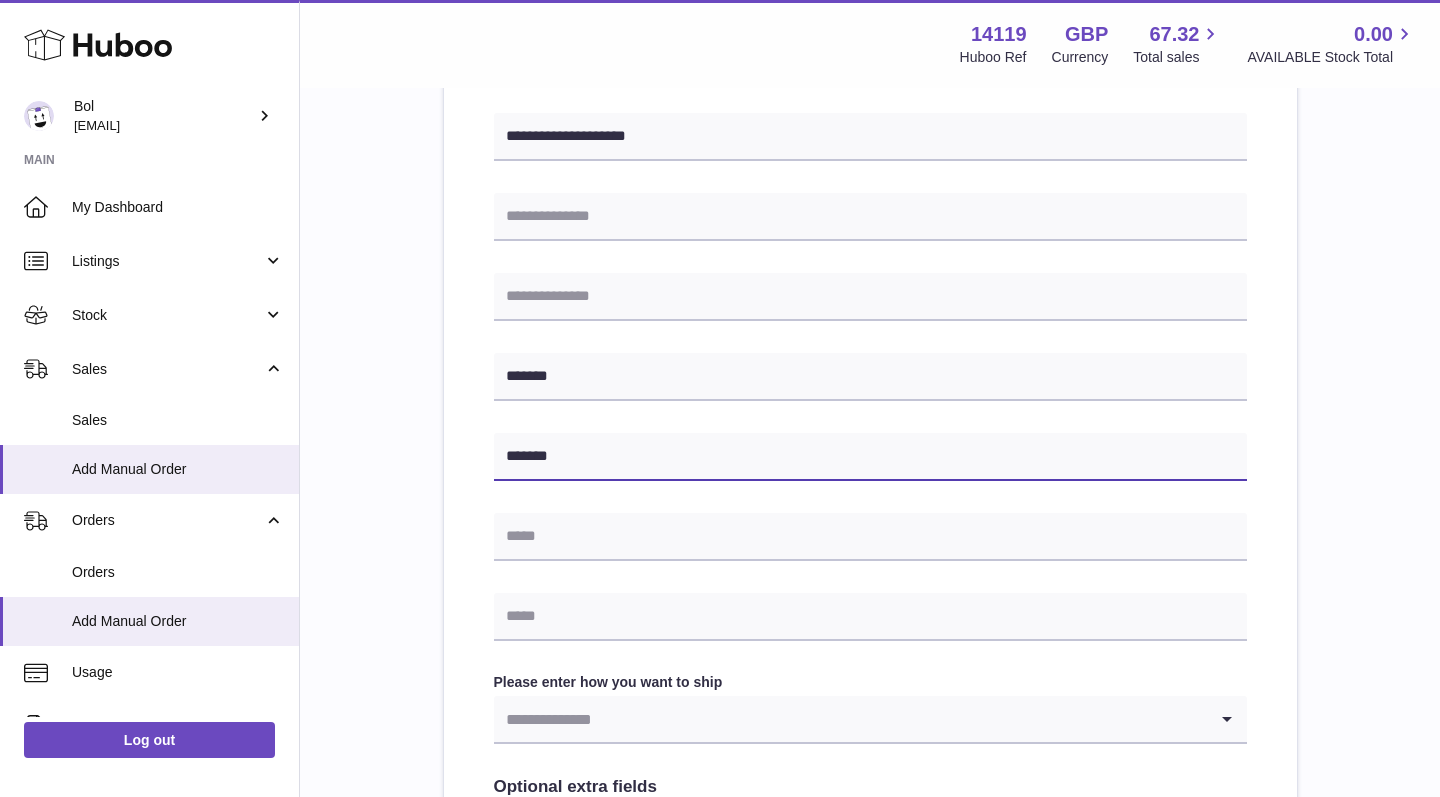 type on "*******" 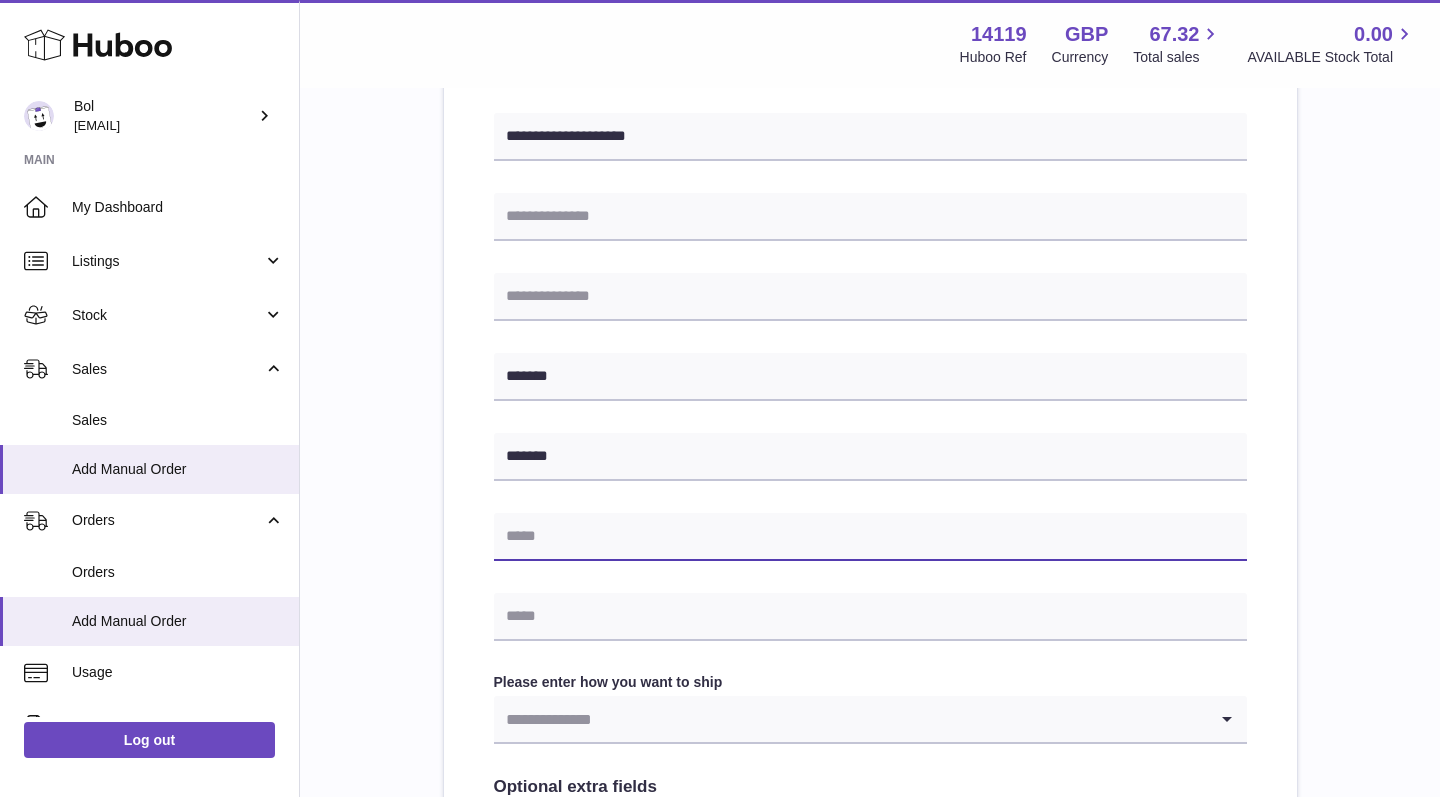 paste on "**********" 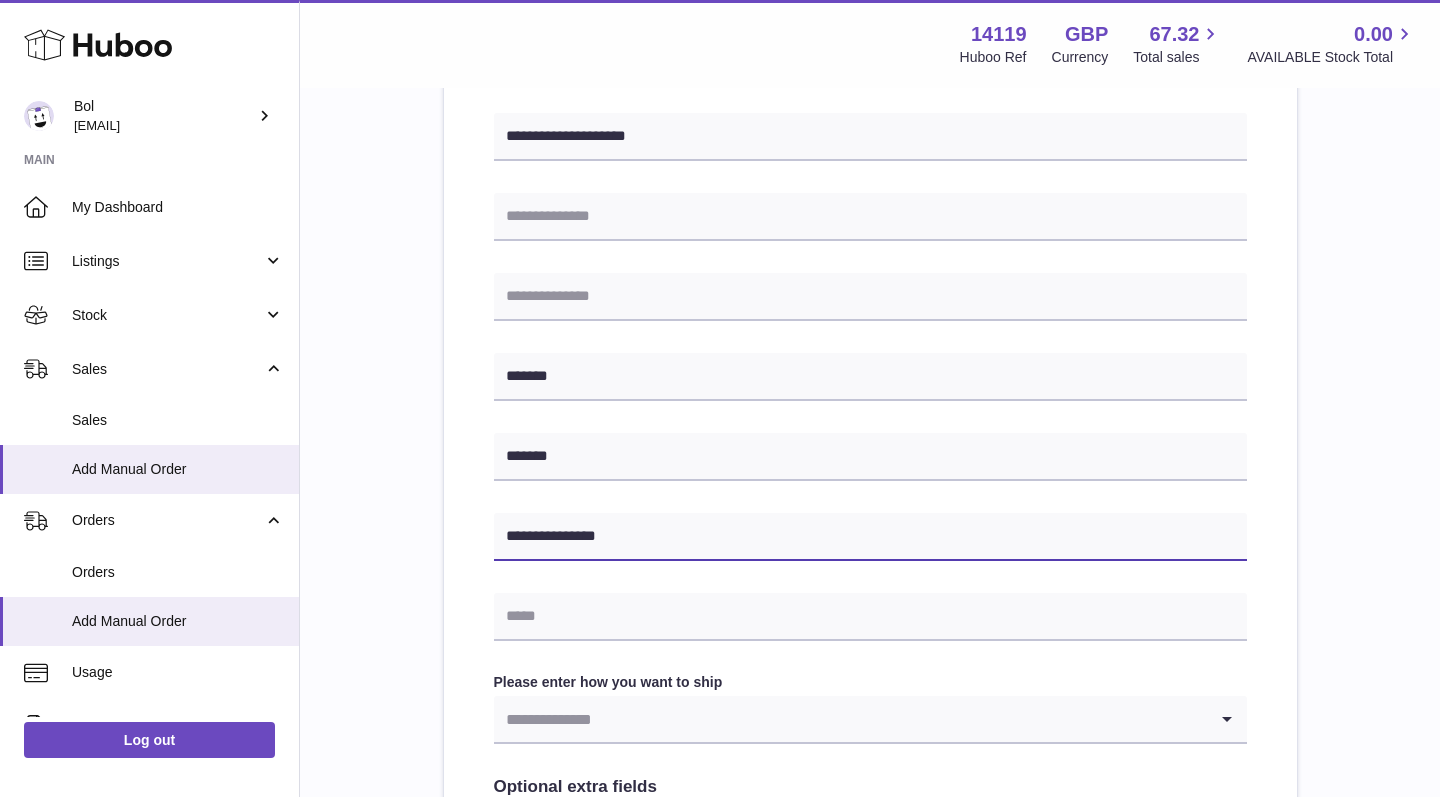 type on "**********" 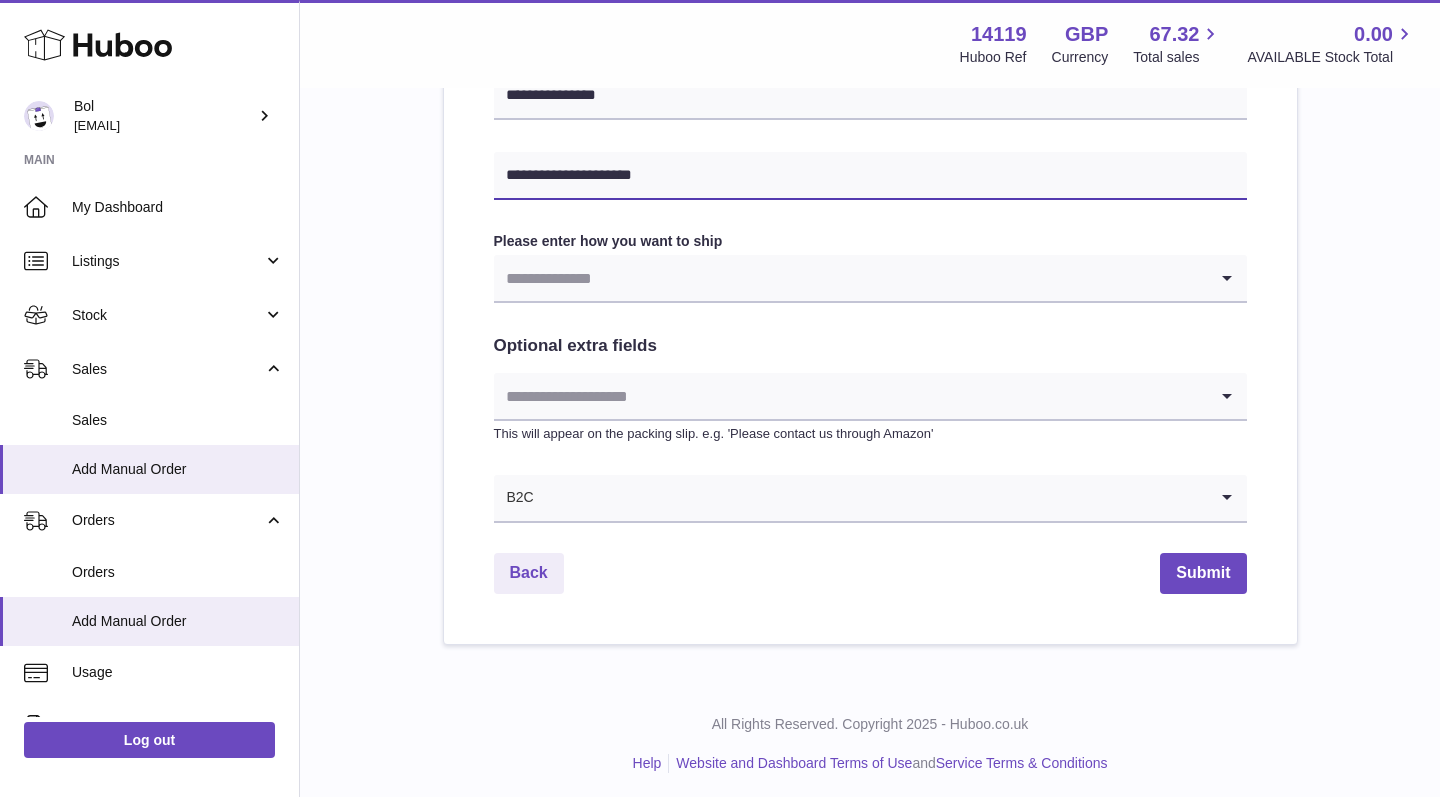 scroll, scrollTop: 944, scrollLeft: 0, axis: vertical 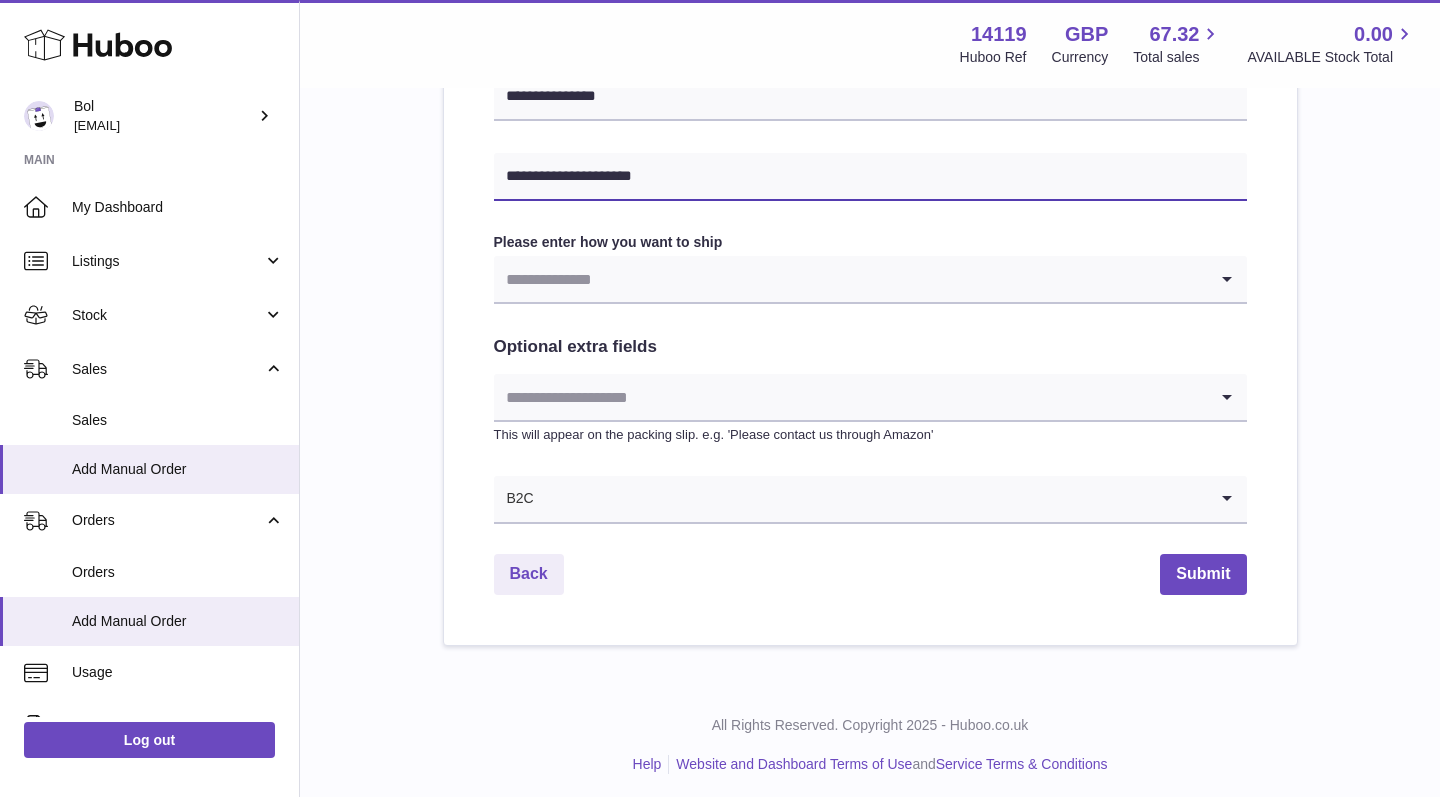 type on "**********" 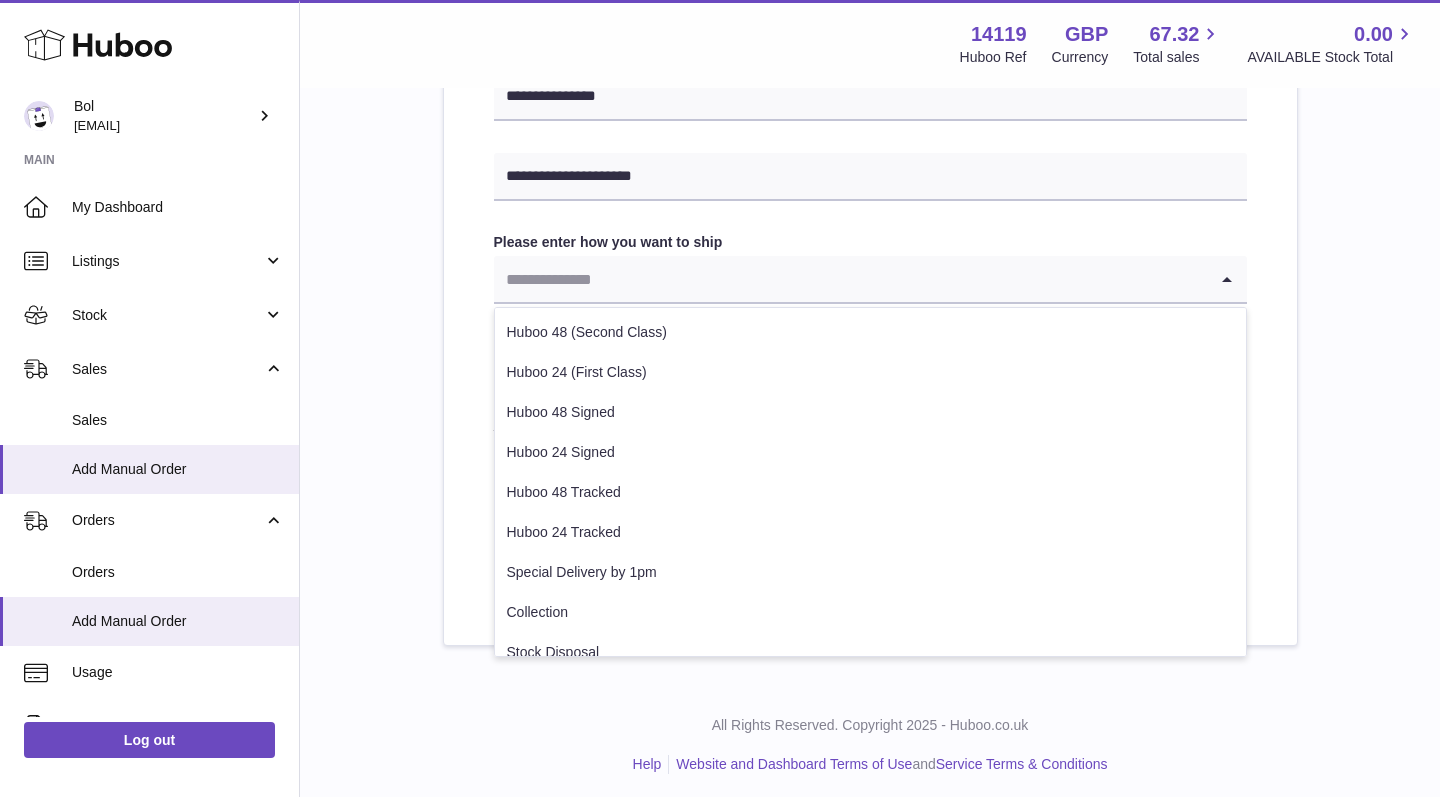 click at bounding box center [850, 279] 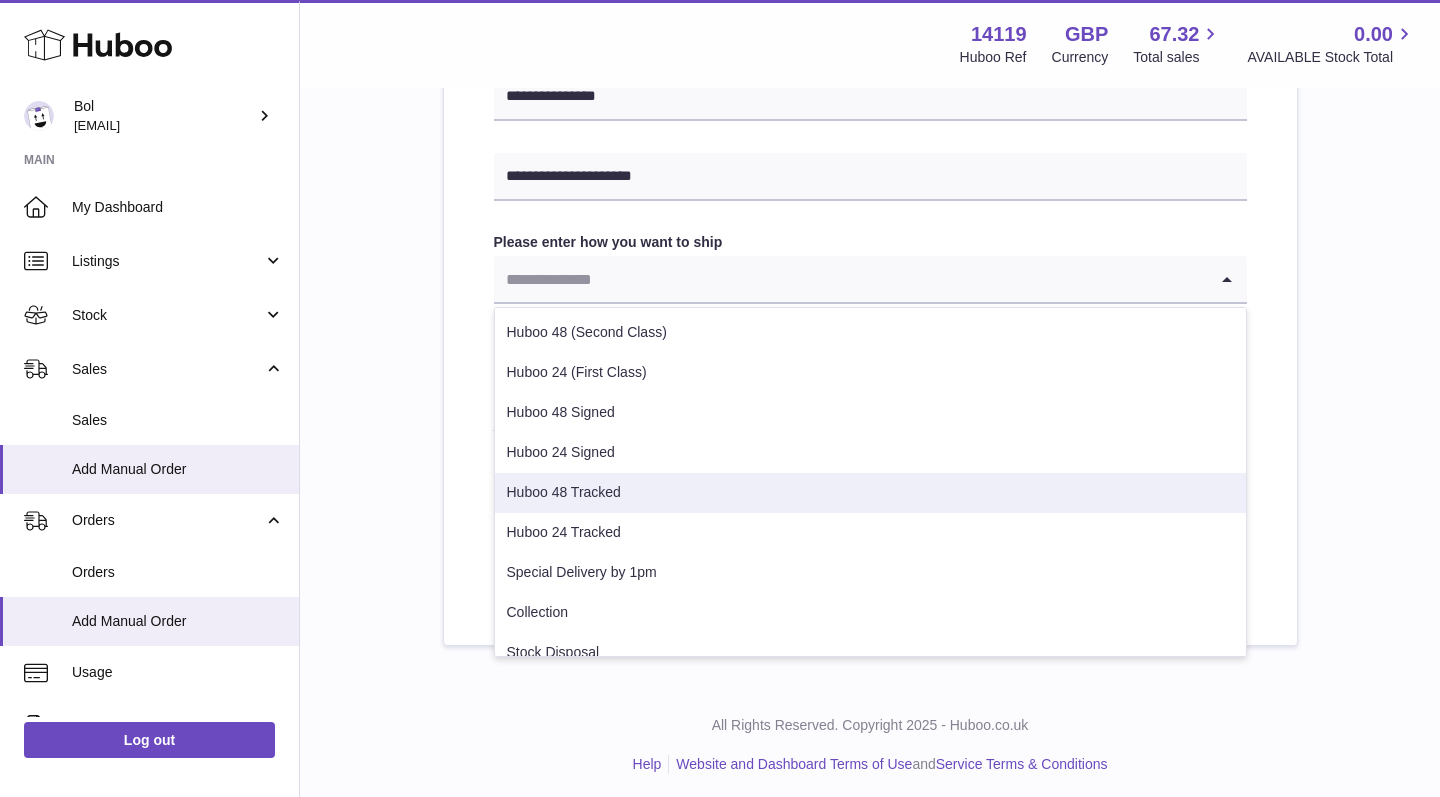 click on "Huboo 48 Tracked" at bounding box center (870, 493) 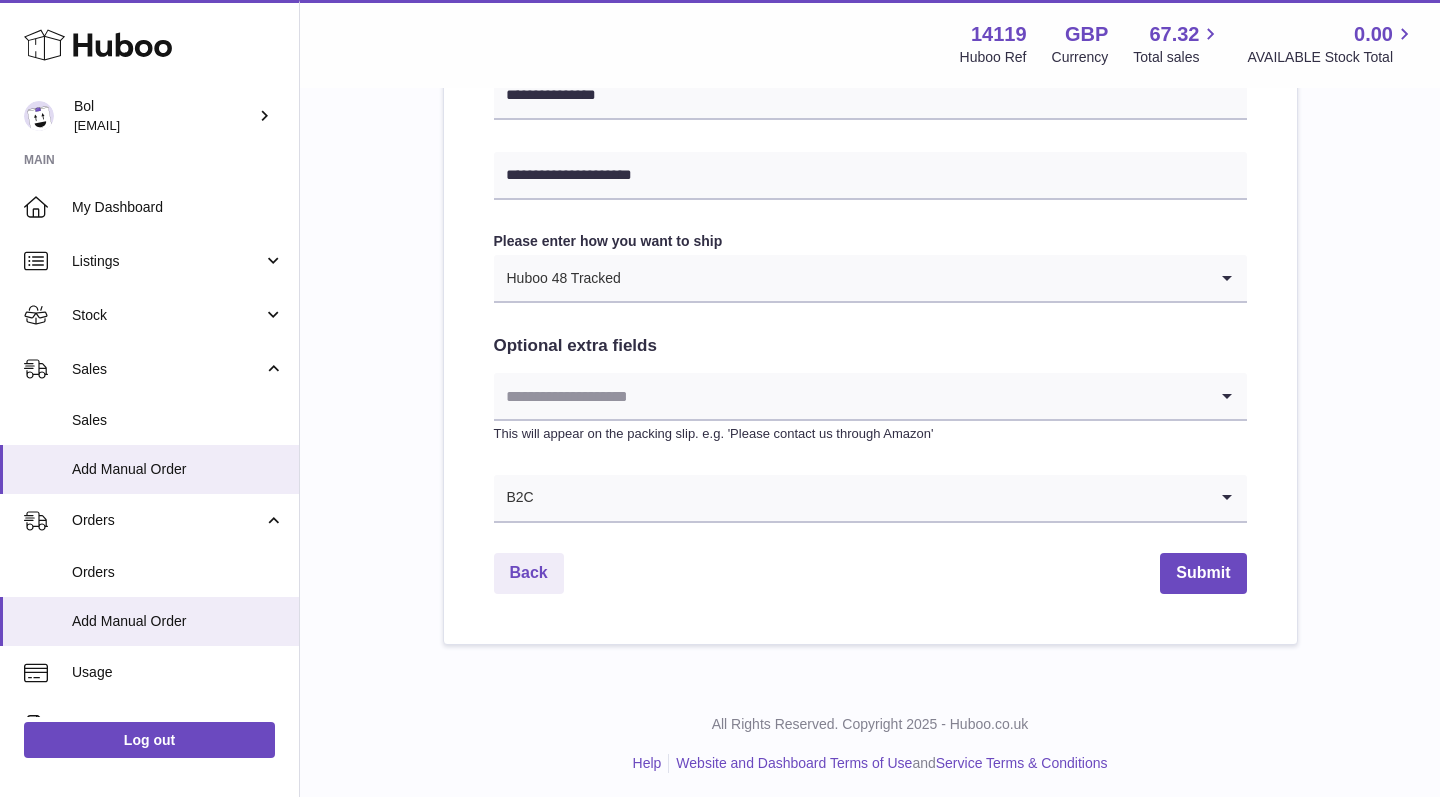 scroll, scrollTop: 944, scrollLeft: 0, axis: vertical 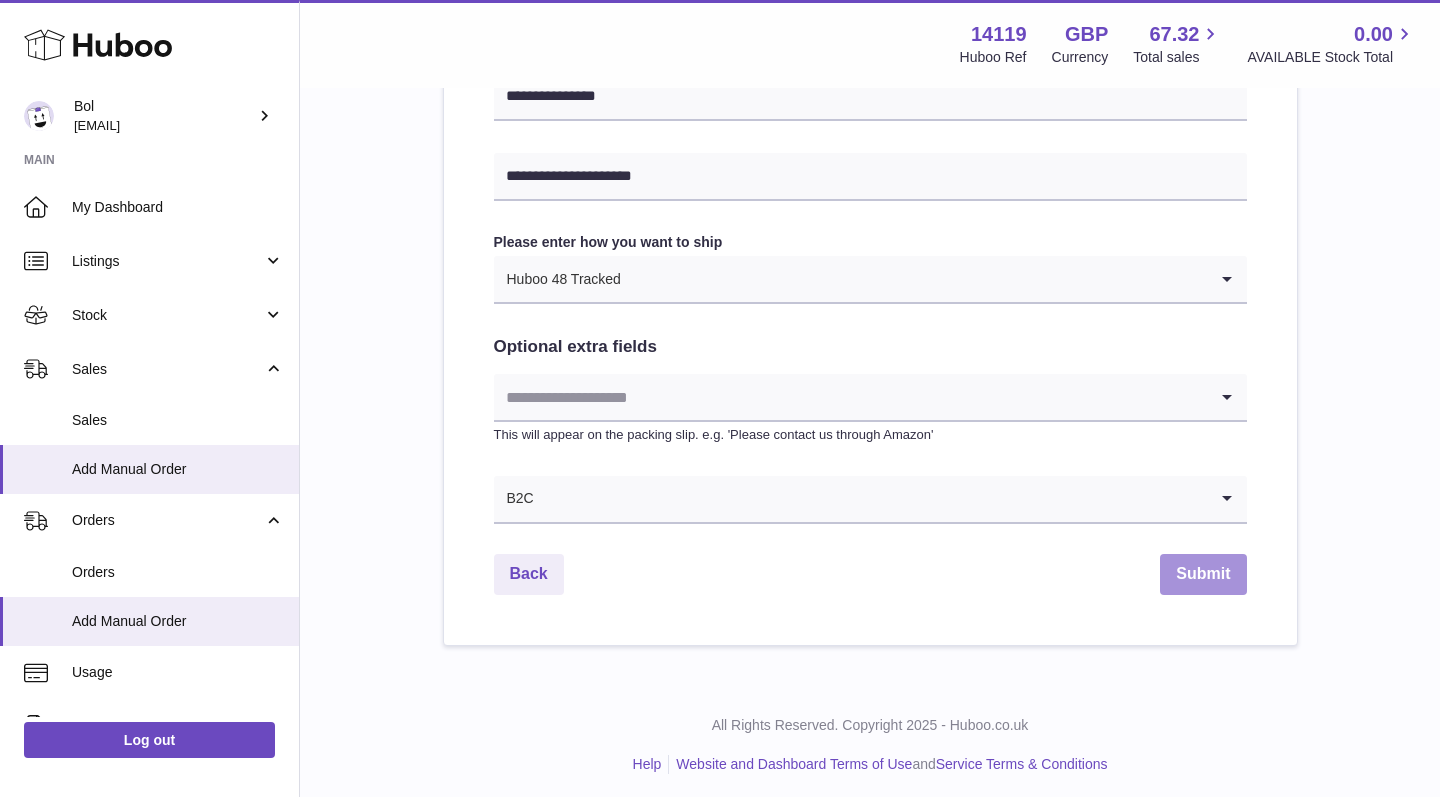 click on "Submit" at bounding box center (1203, 574) 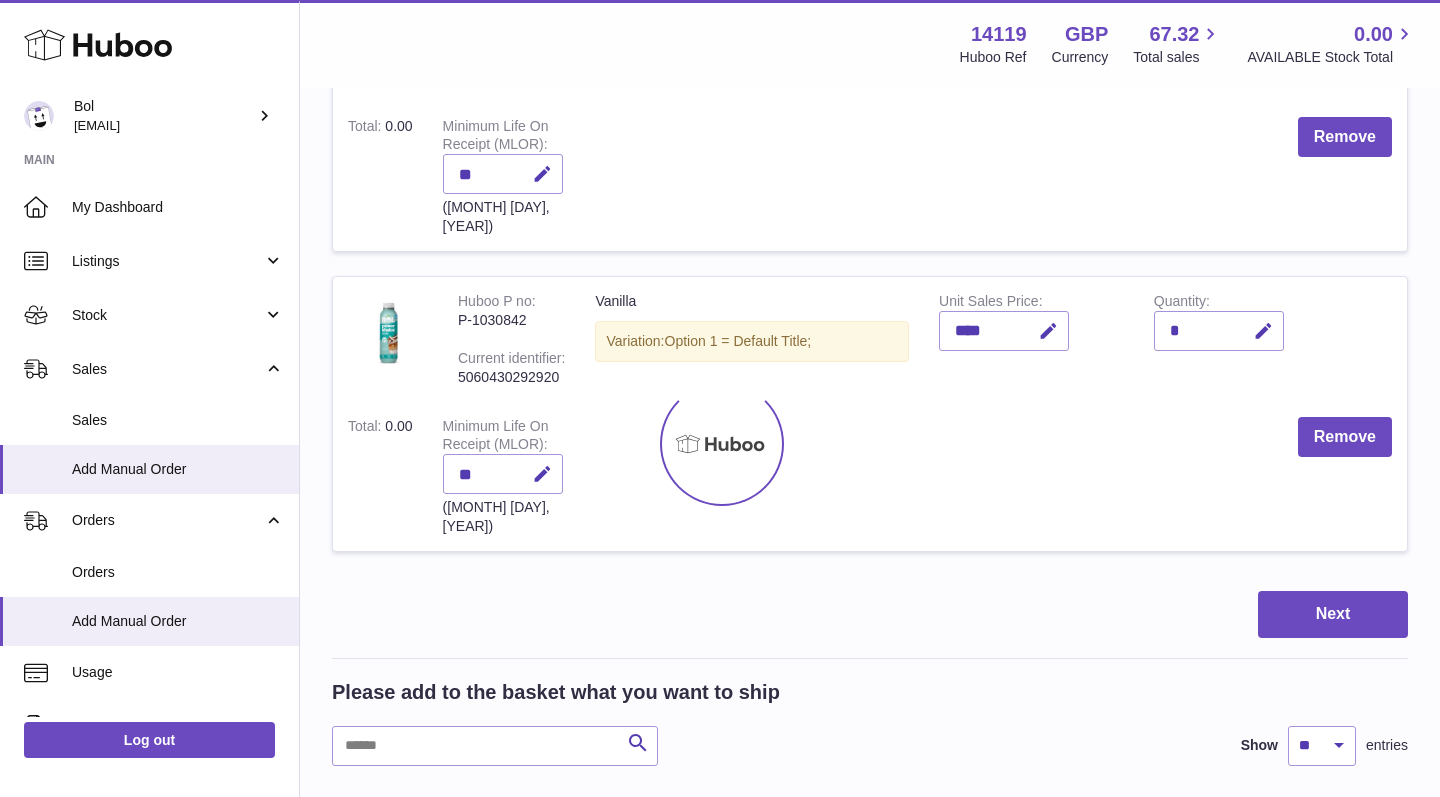 scroll, scrollTop: 0, scrollLeft: 0, axis: both 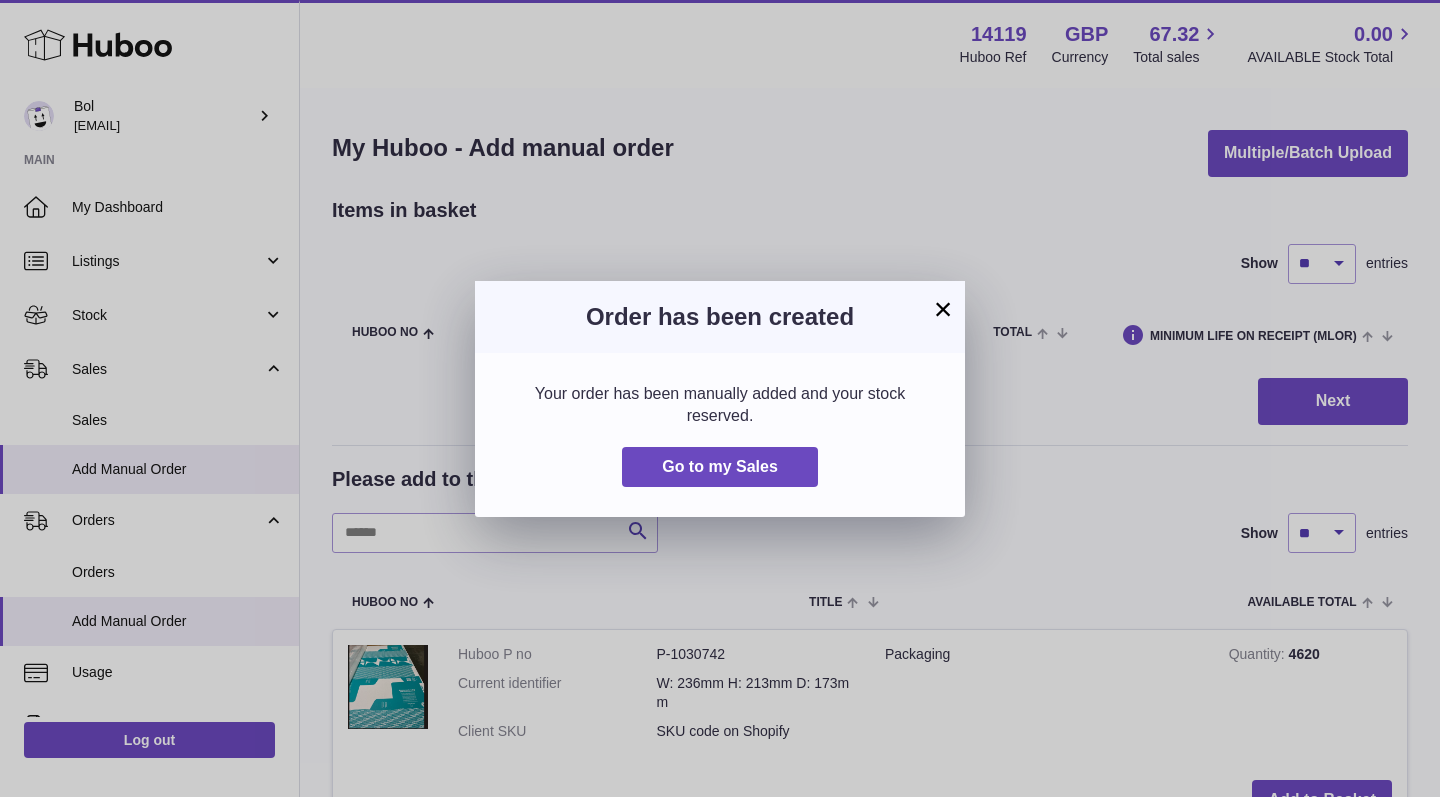 click on "×" at bounding box center [943, 309] 